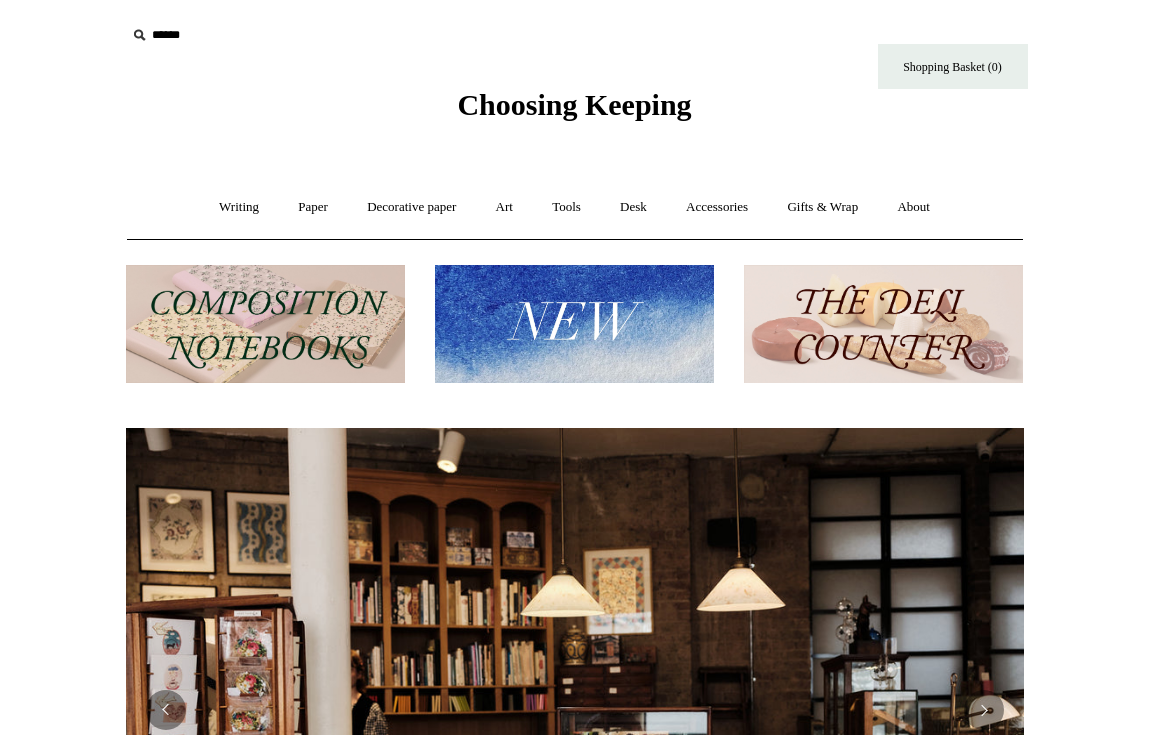 scroll, scrollTop: 0, scrollLeft: 0, axis: both 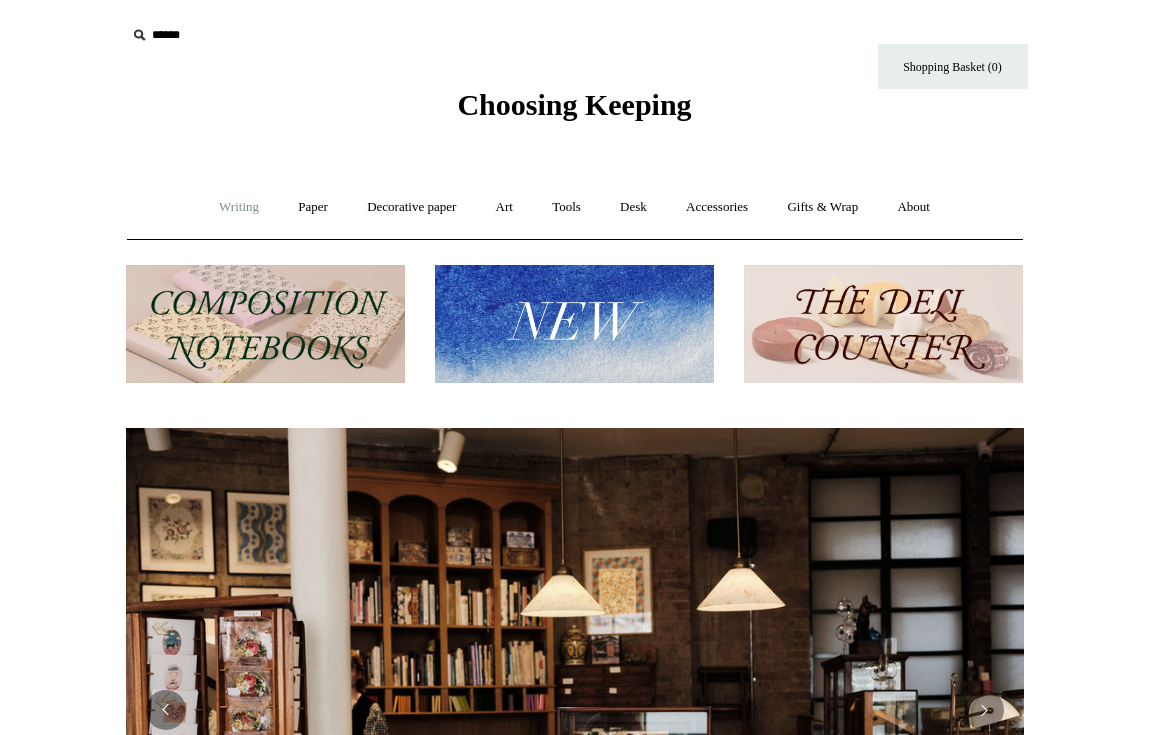 click on "Writing +" at bounding box center (239, 207) 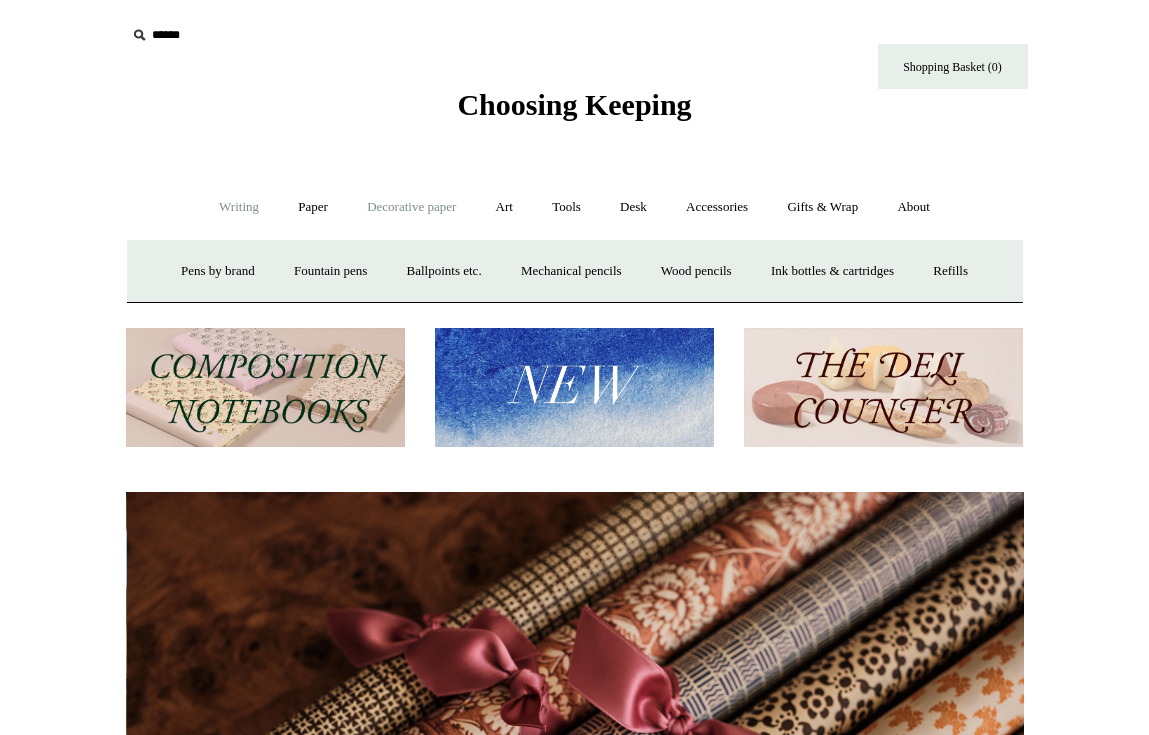scroll, scrollTop: 0, scrollLeft: 1796, axis: horizontal 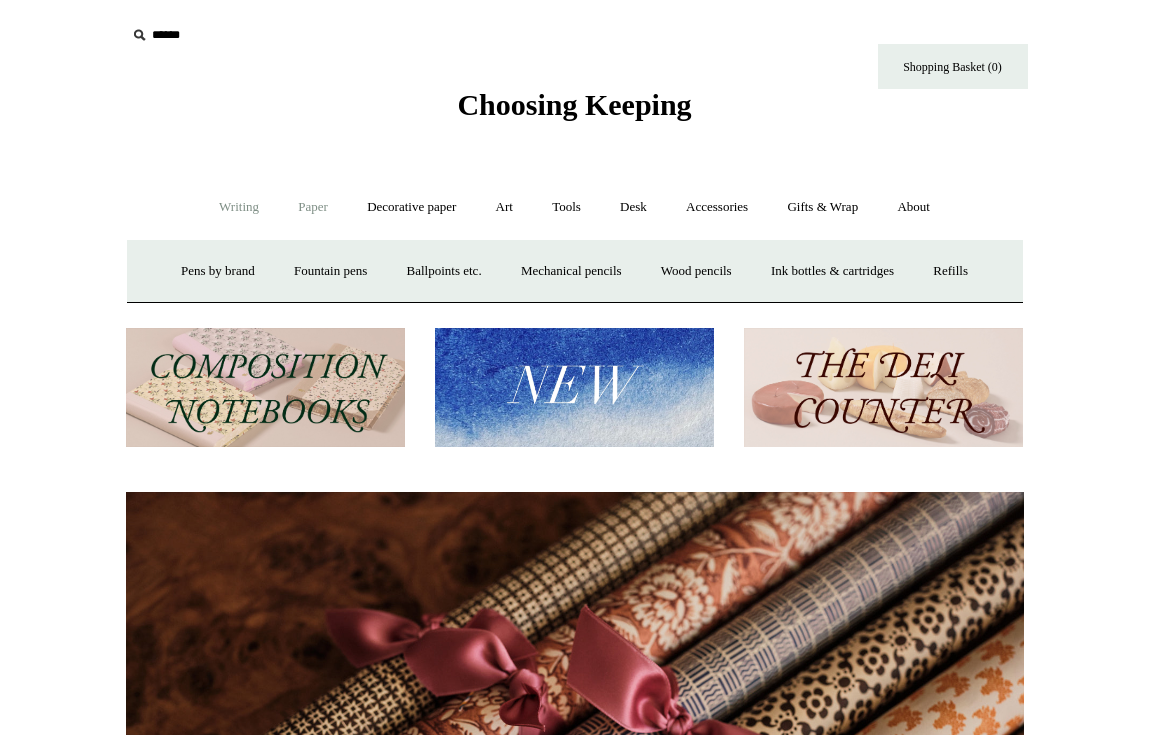 click on "Paper +" at bounding box center (313, 207) 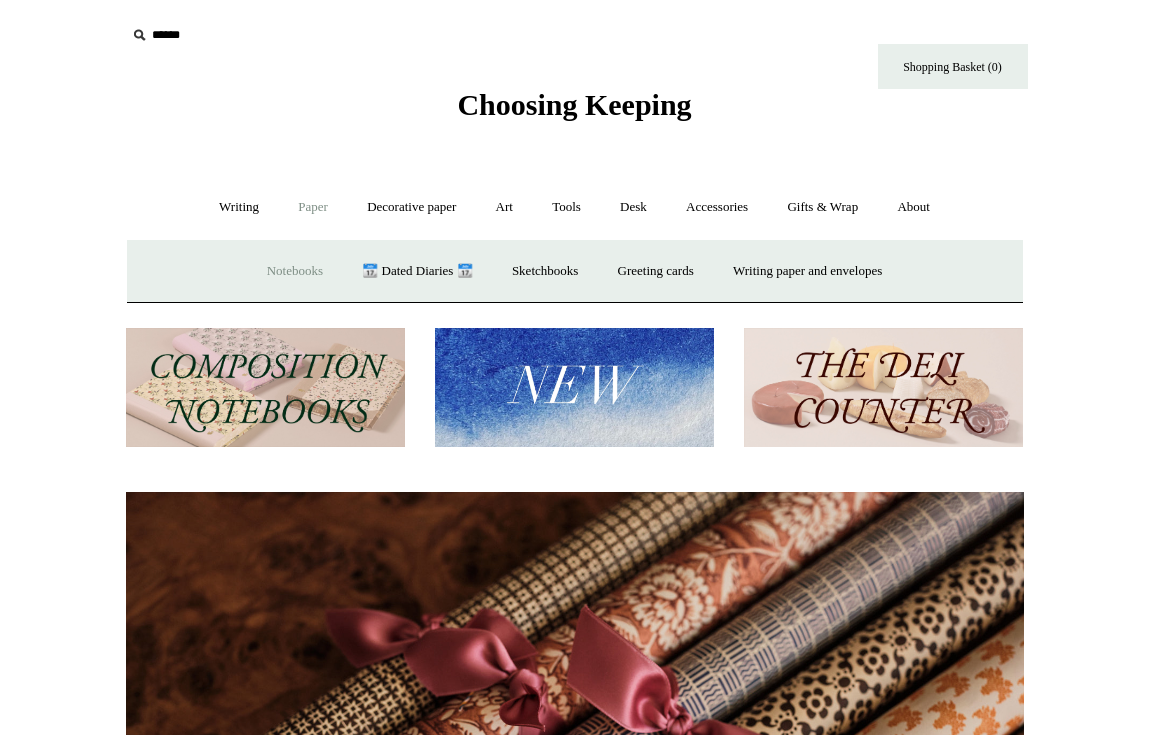 click on "Notebooks +" at bounding box center [295, 271] 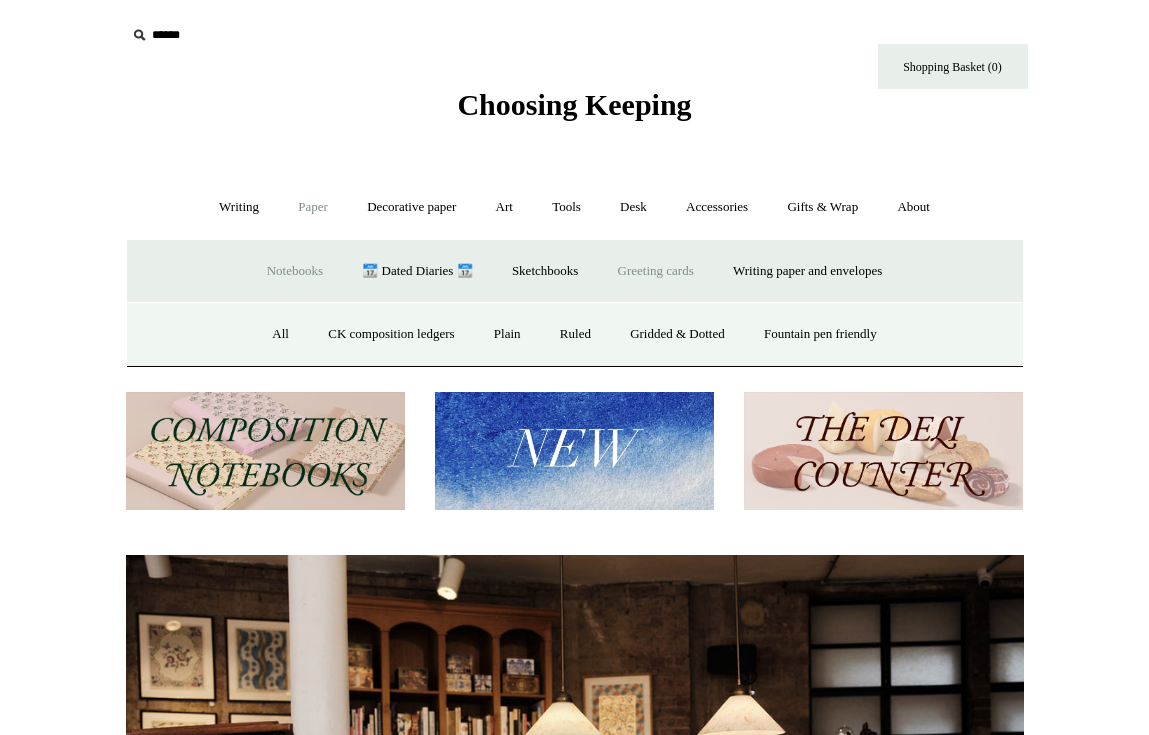 scroll, scrollTop: 0, scrollLeft: 0, axis: both 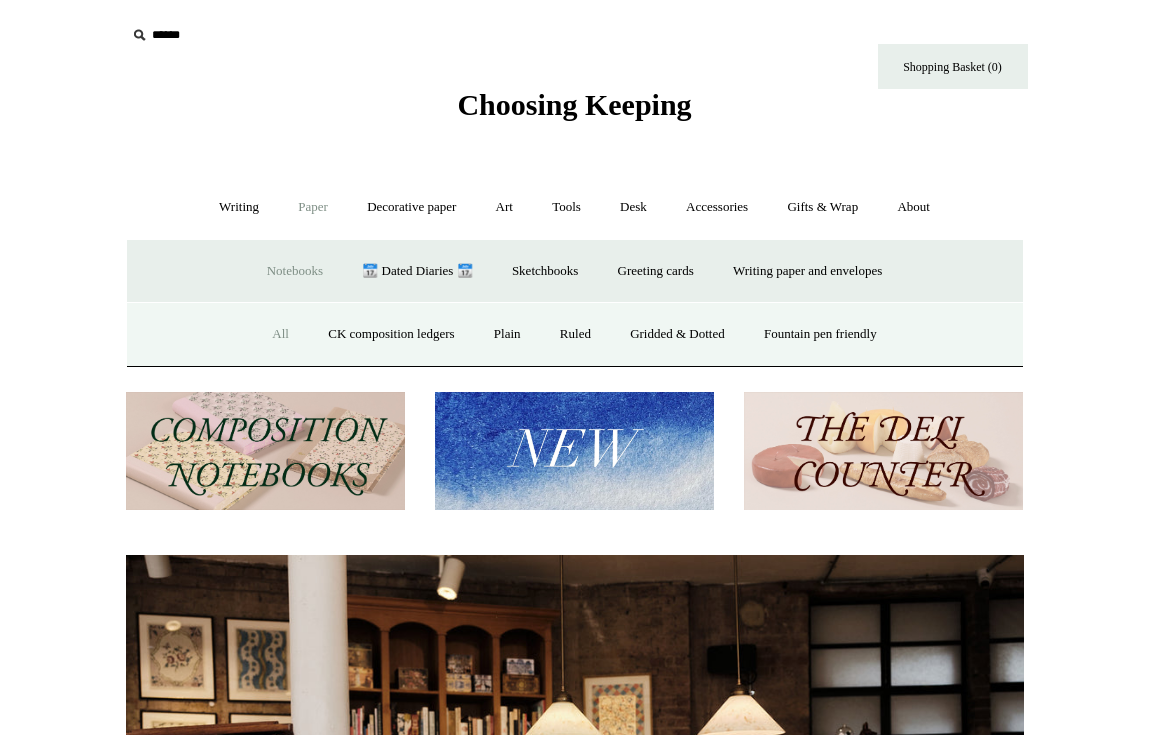 click on "All" at bounding box center [280, 334] 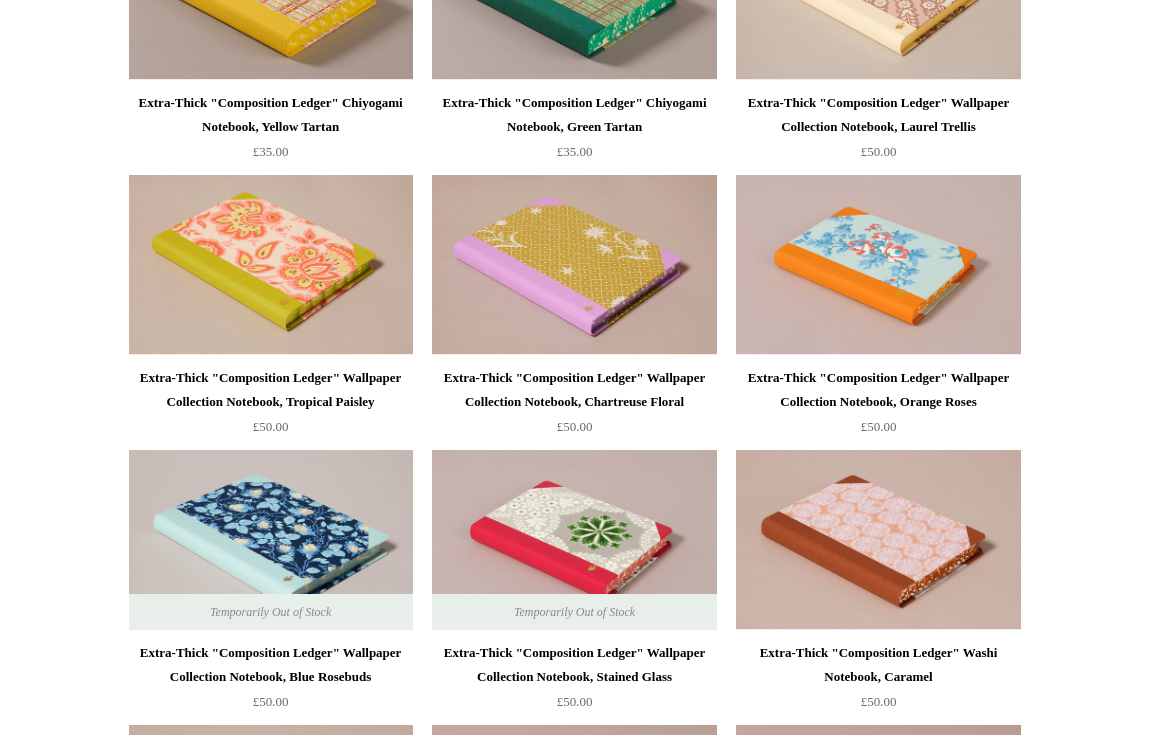 scroll, scrollTop: 2293, scrollLeft: 0, axis: vertical 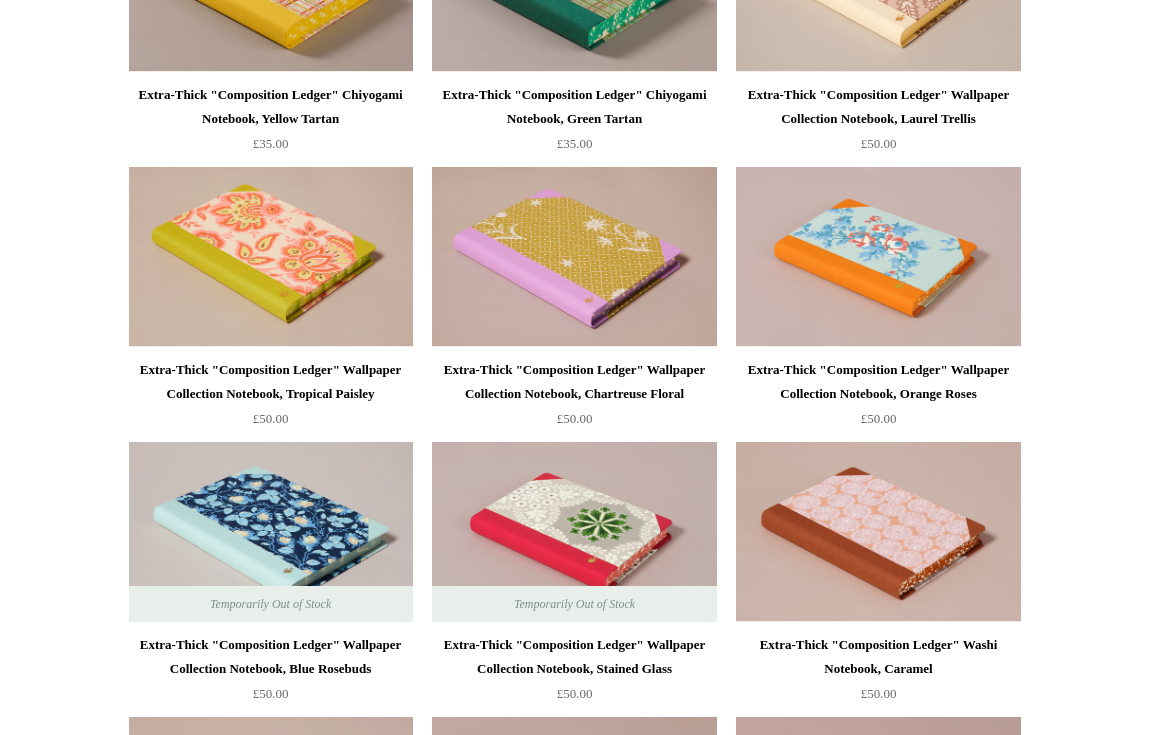 click on "Extra-Thick "Composition Ledger" Wallpaper Collection Notebook, Orange Roses" at bounding box center (878, 382) 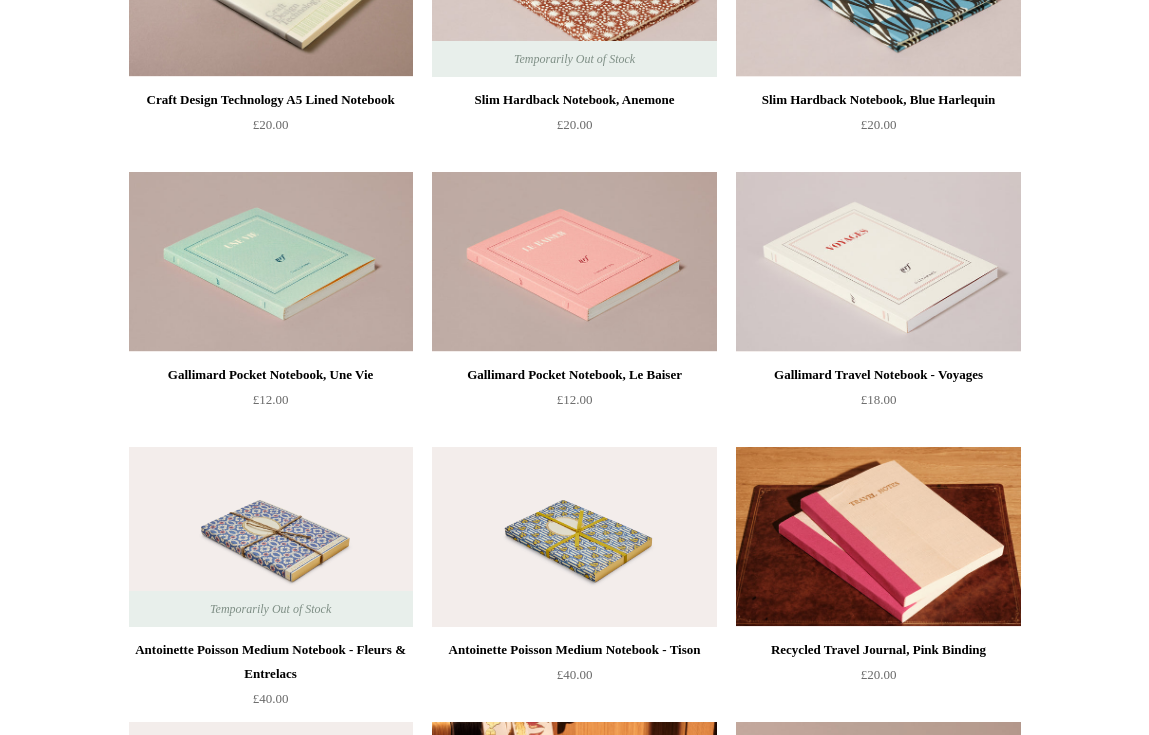 scroll, scrollTop: 7240, scrollLeft: 0, axis: vertical 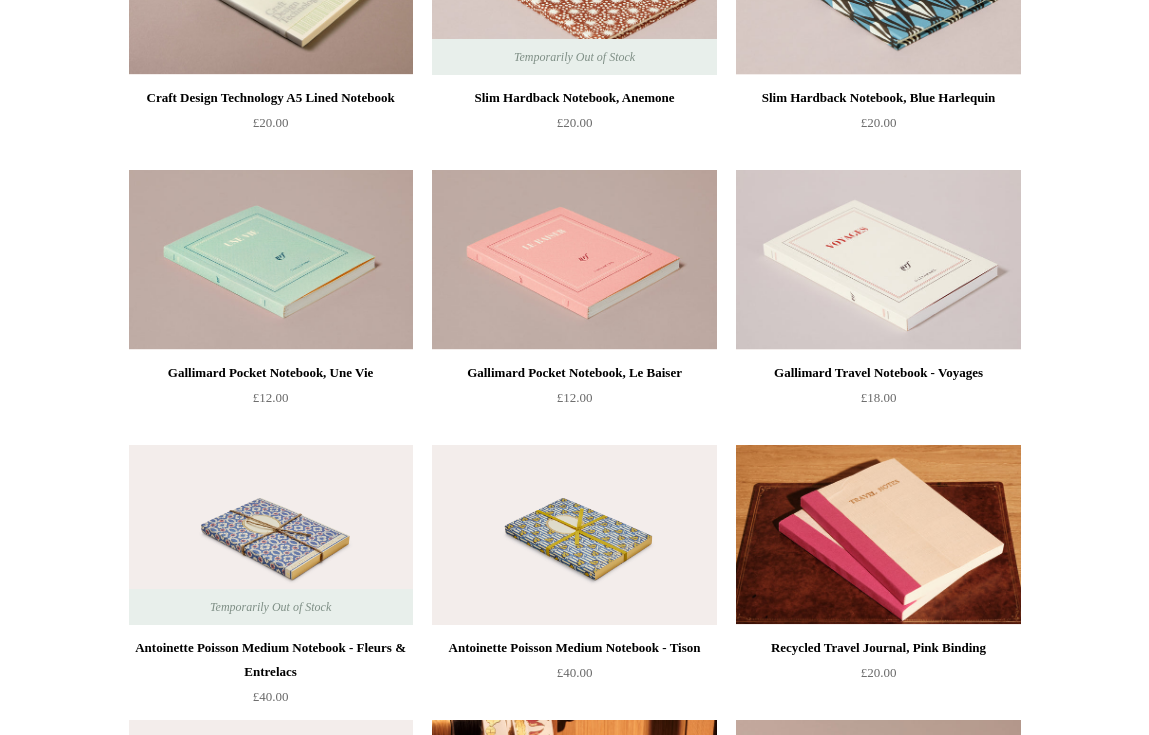 click on "Gallimard Pocket Notebook, Le Baiser" at bounding box center [574, 373] 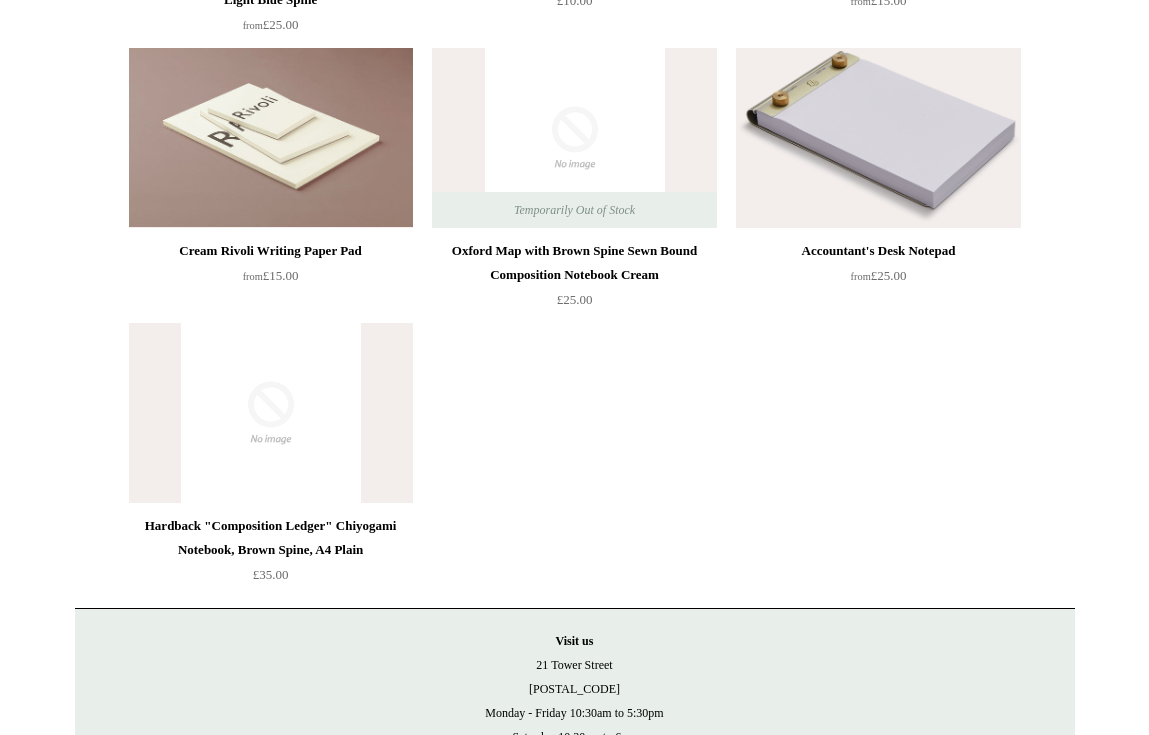 scroll, scrollTop: 11488, scrollLeft: 0, axis: vertical 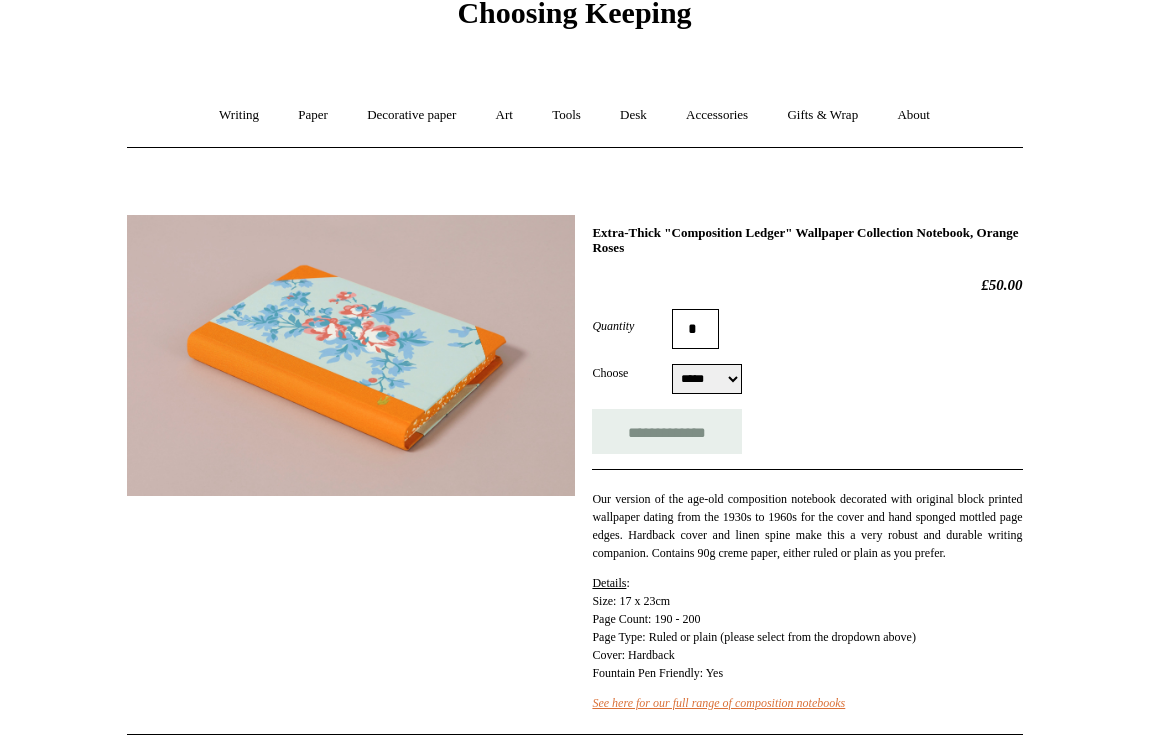 click at bounding box center (351, 355) 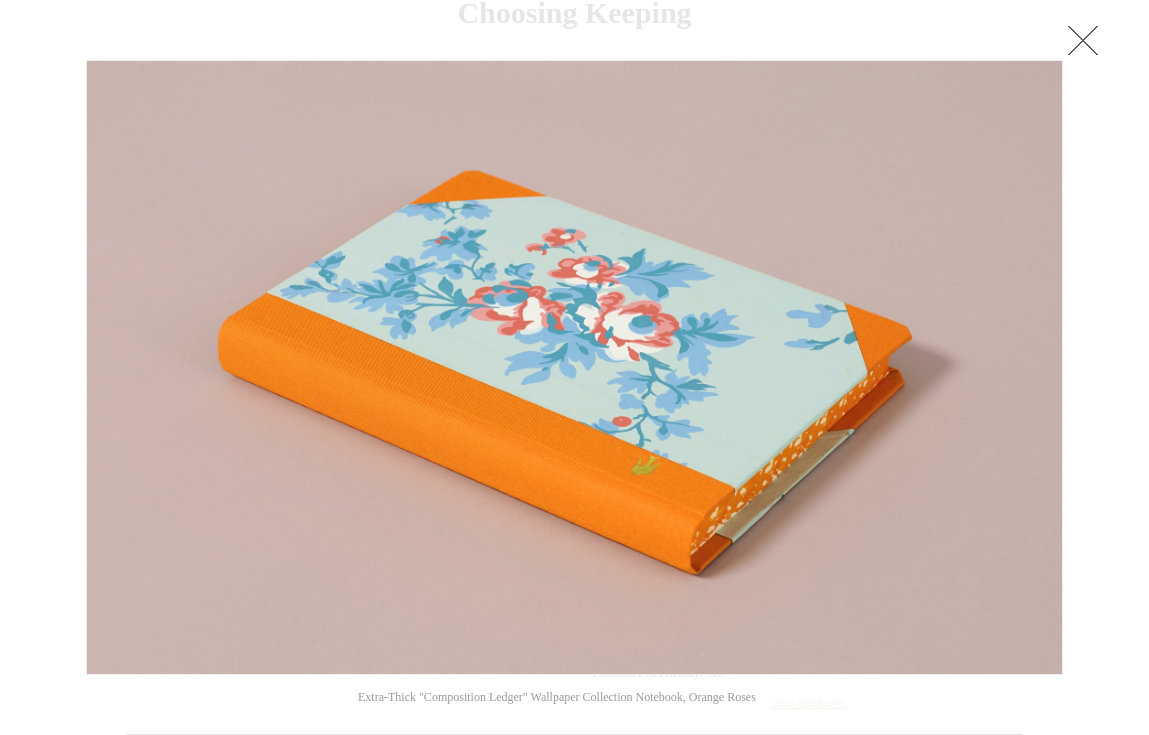 click at bounding box center [1083, 40] 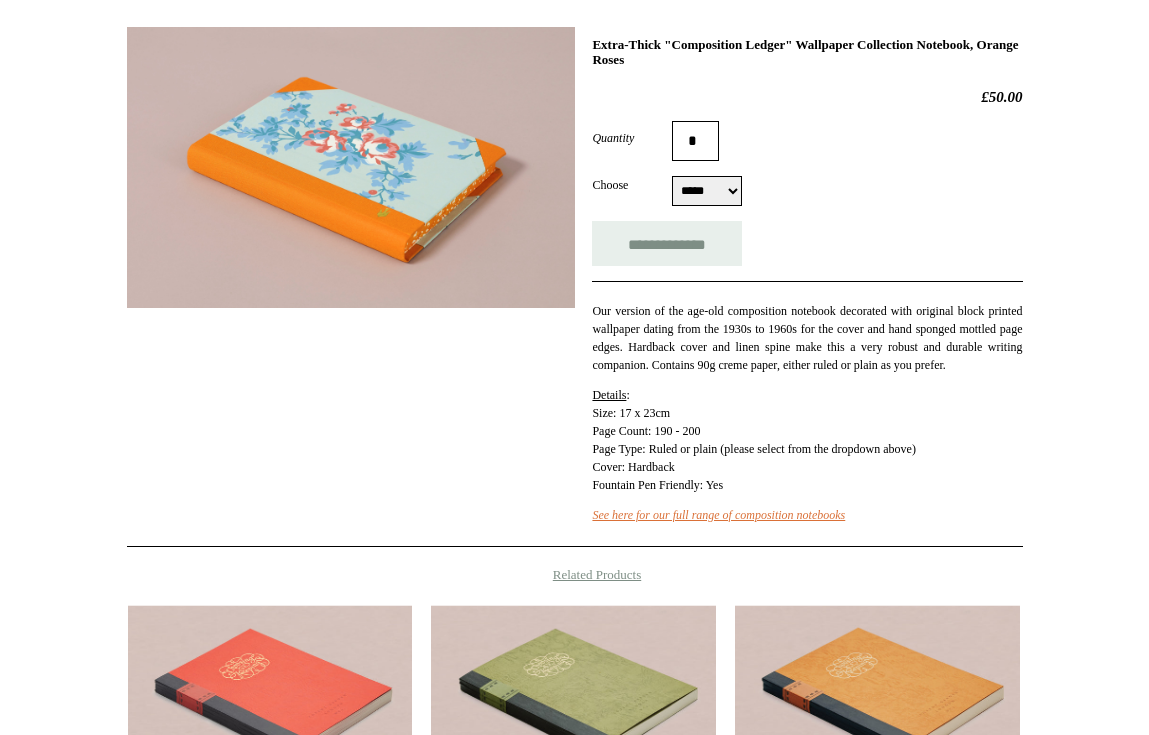 scroll, scrollTop: 281, scrollLeft: 0, axis: vertical 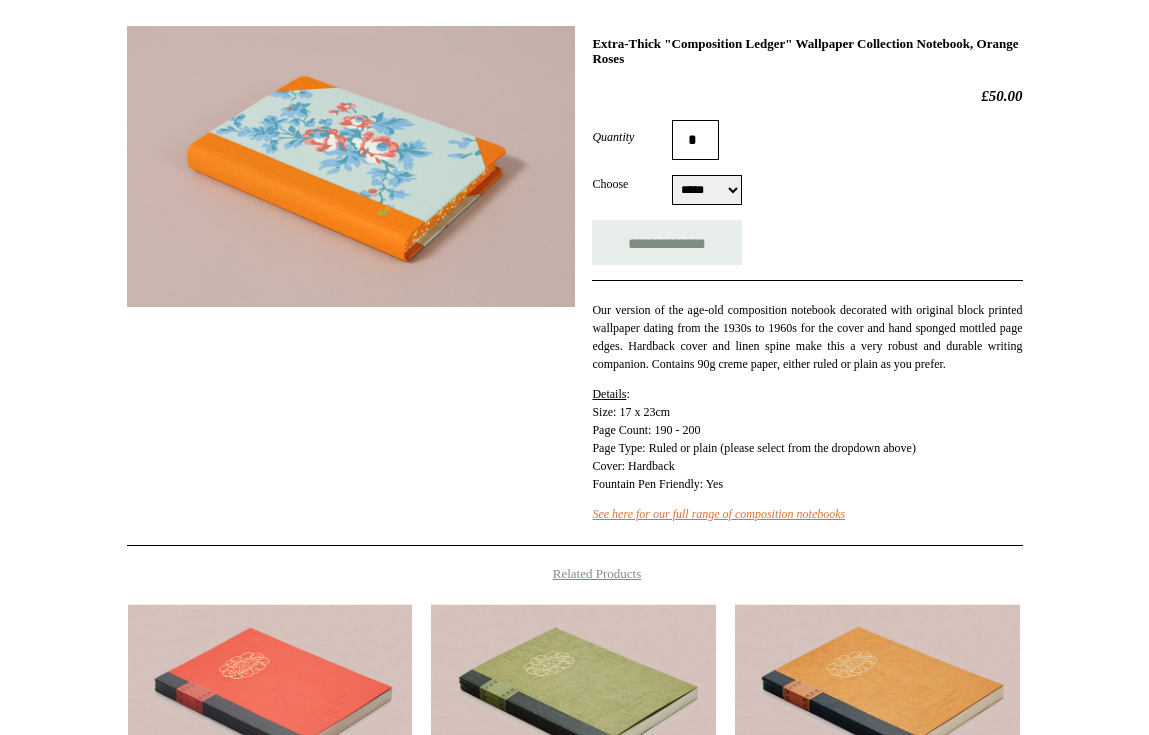 click on "Choose
[FIRST] [LAST]
[CITY]
[STATE]" at bounding box center [807, 190] 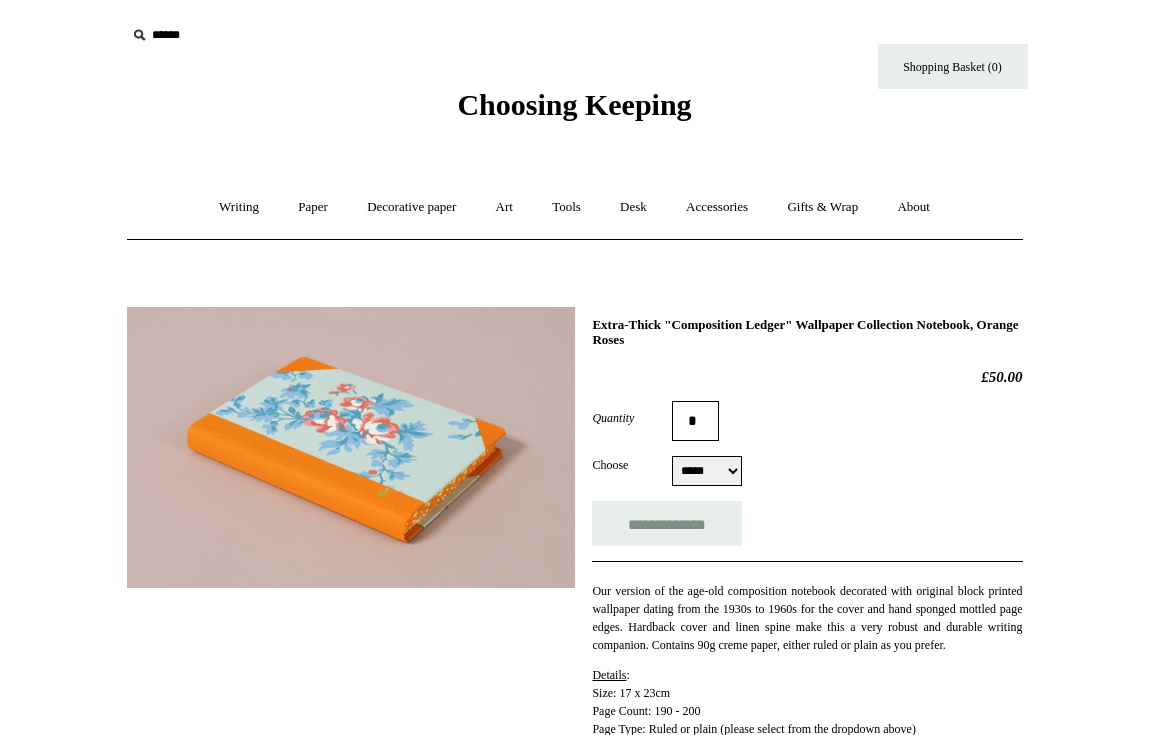 scroll, scrollTop: 0, scrollLeft: 0, axis: both 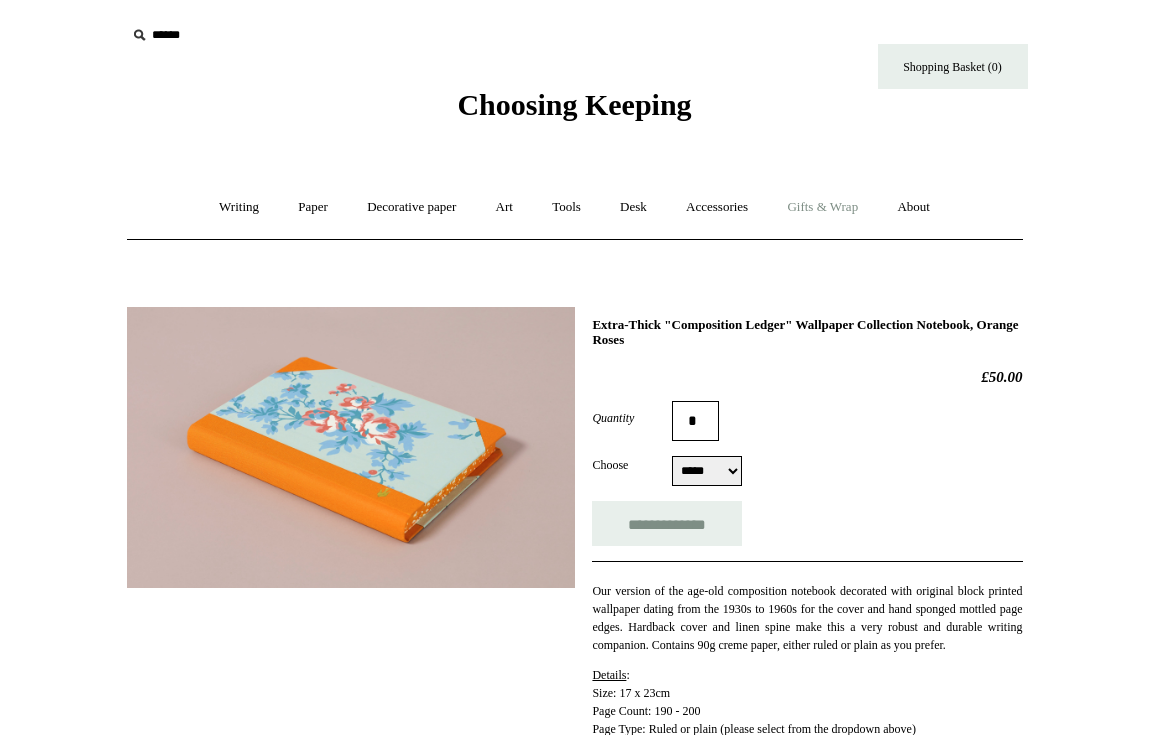 click on "Gifts & Wrap +" at bounding box center [822, 207] 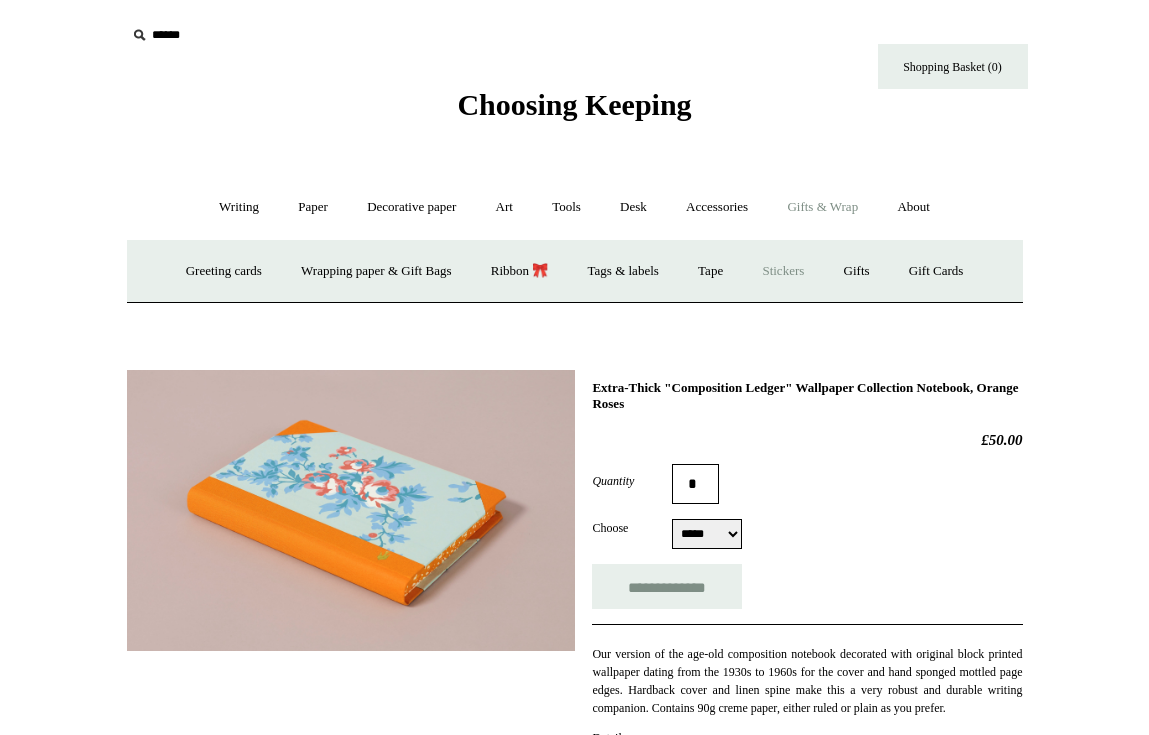 click on "Stickers" at bounding box center [783, 271] 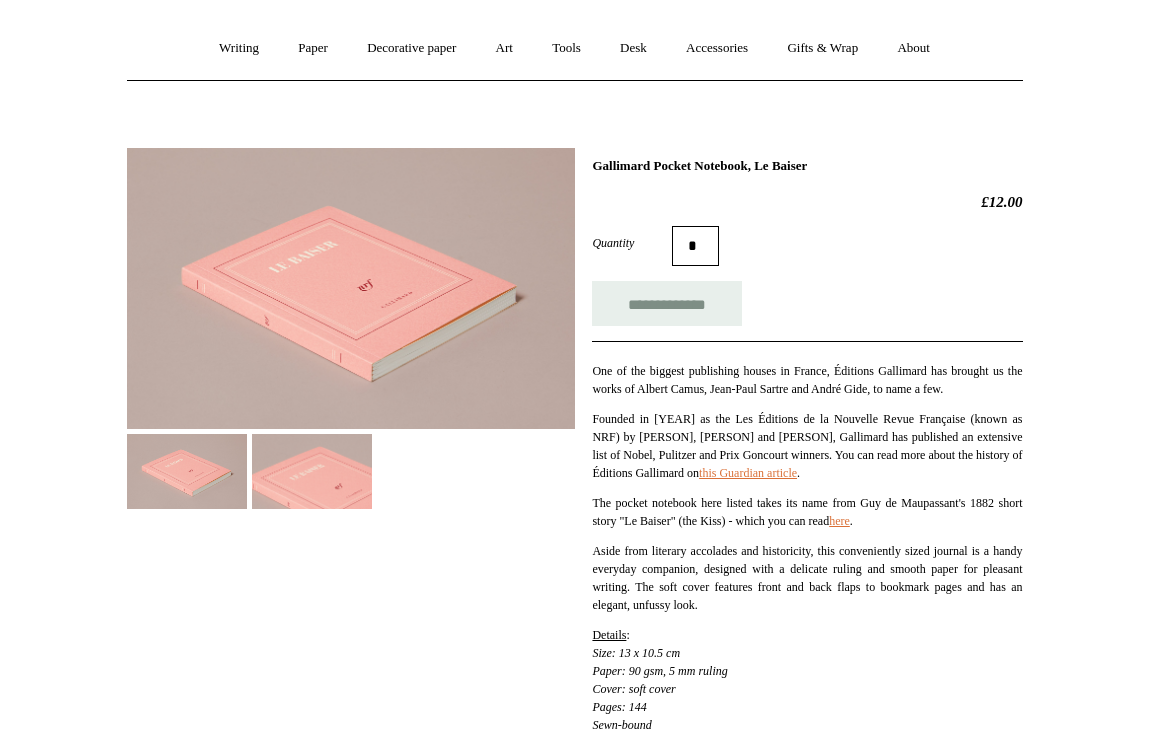 scroll, scrollTop: 225, scrollLeft: 0, axis: vertical 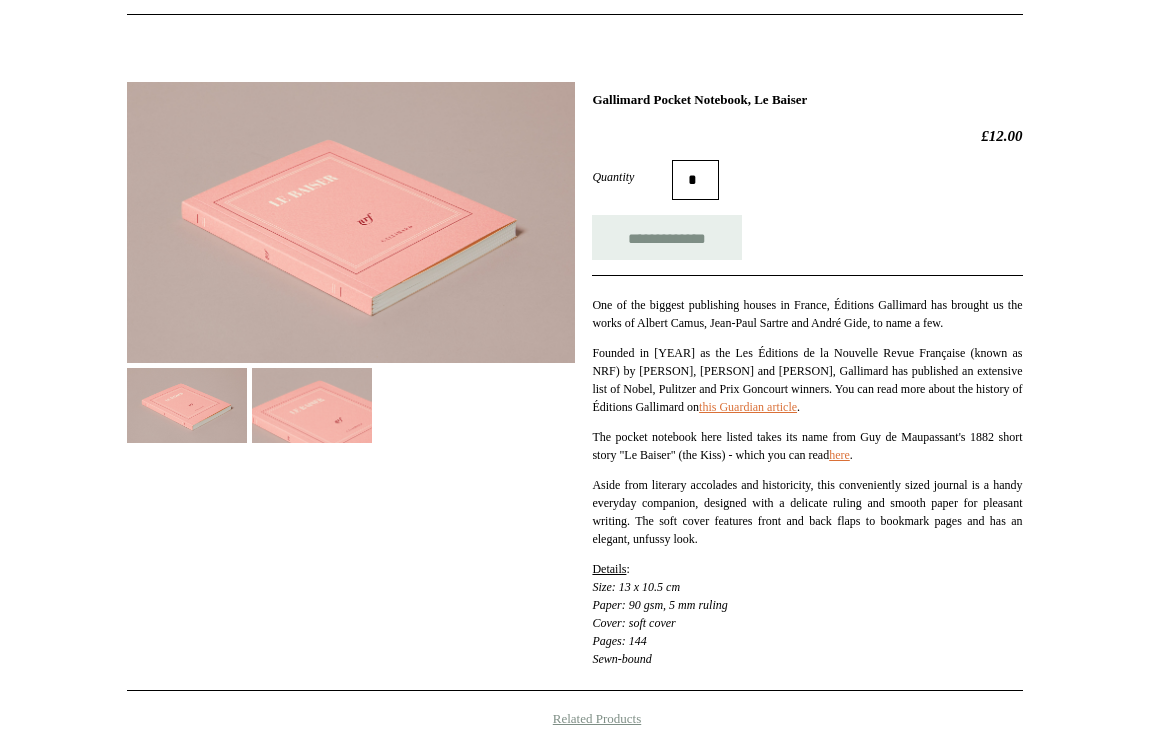 click at bounding box center [312, 405] 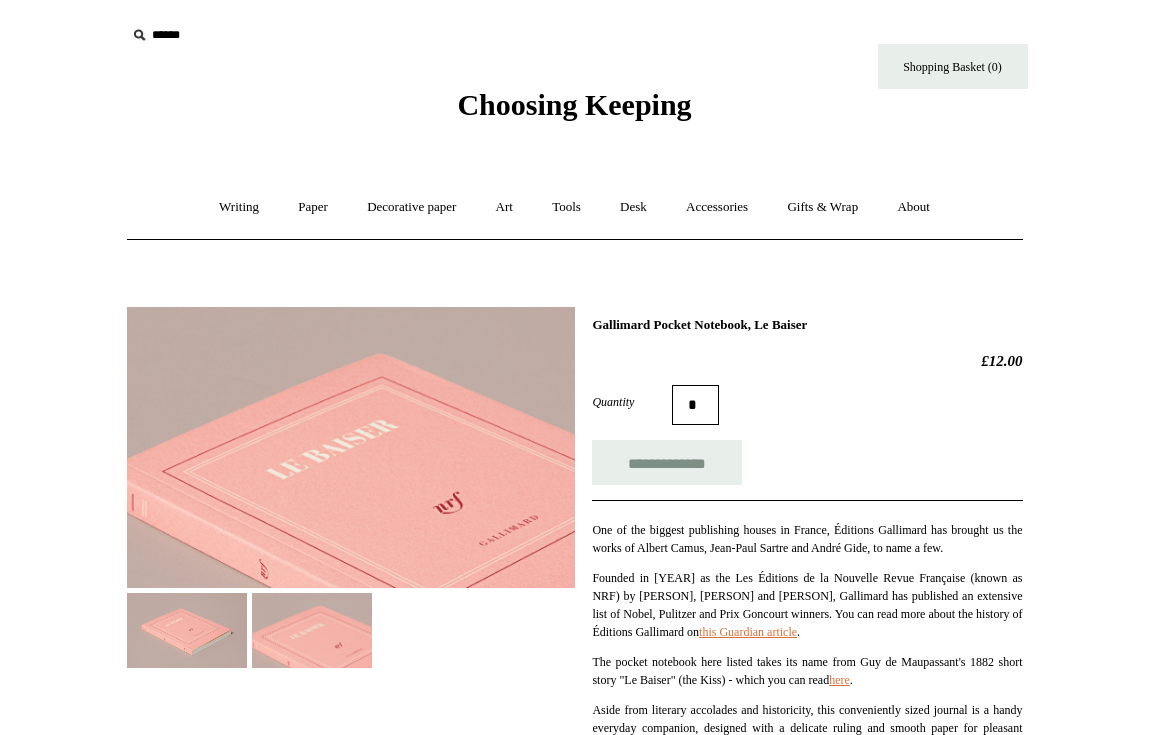 scroll, scrollTop: 0, scrollLeft: 0, axis: both 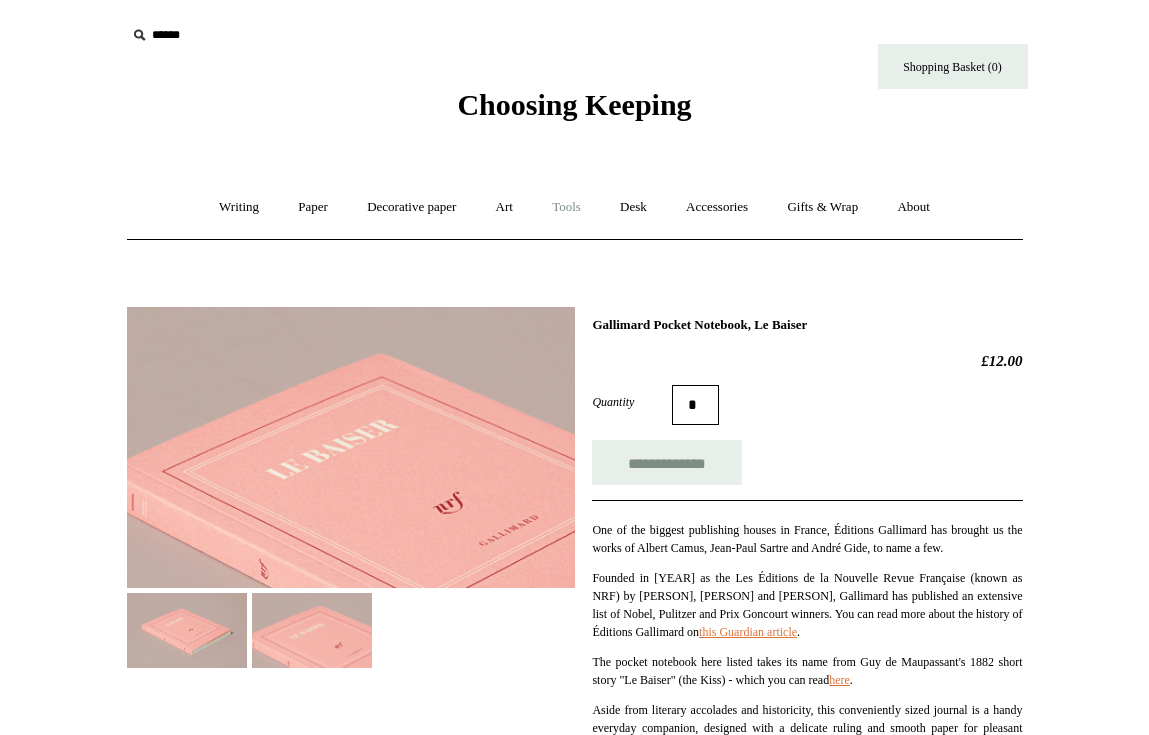 click on "Tools +" at bounding box center (566, 207) 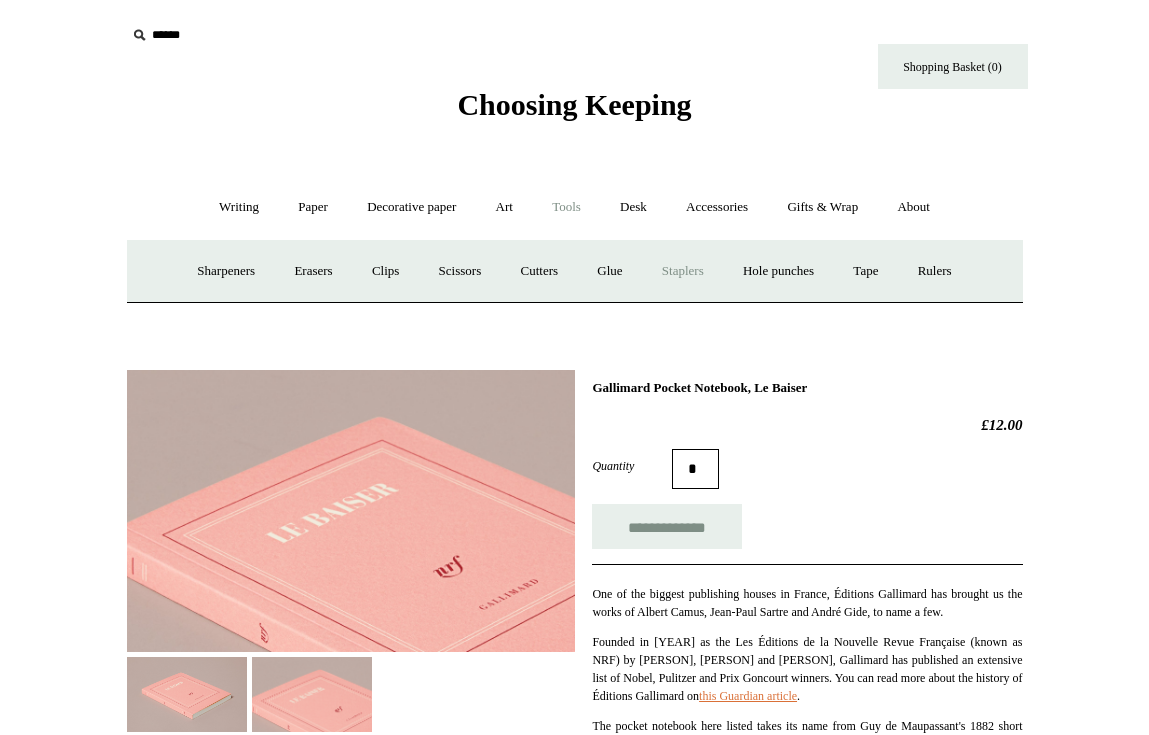 click on "Staplers +" at bounding box center [683, 271] 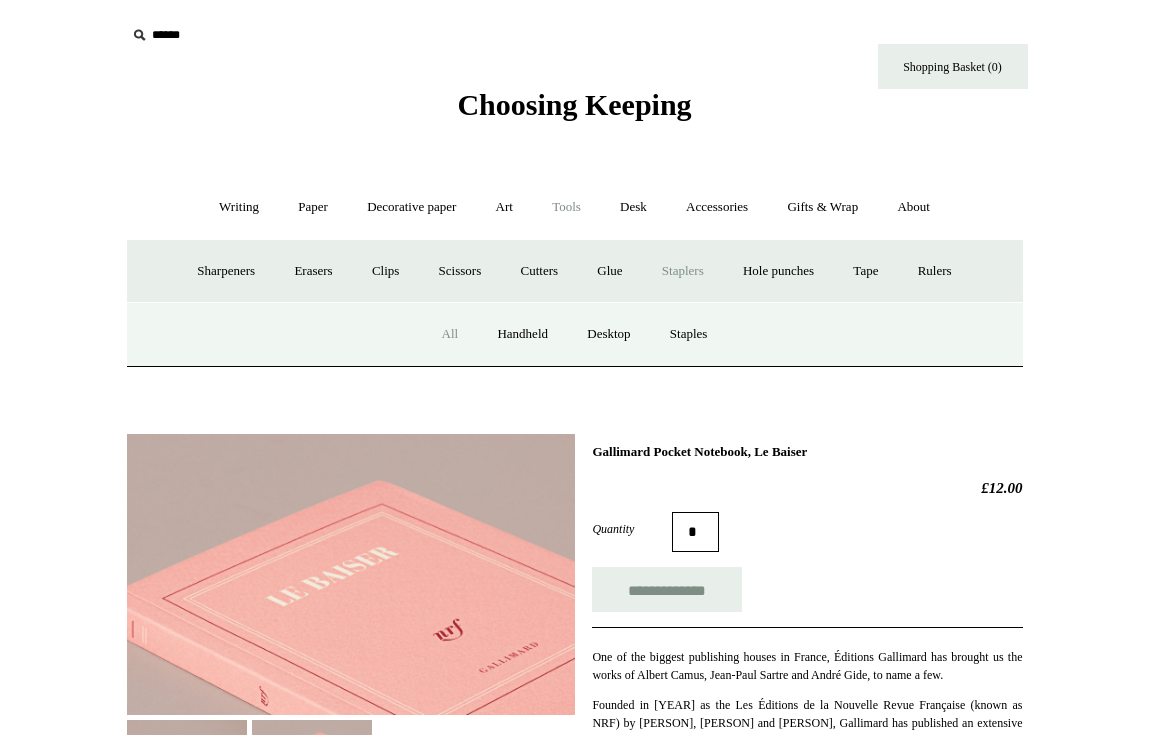 click on "All" at bounding box center (450, 334) 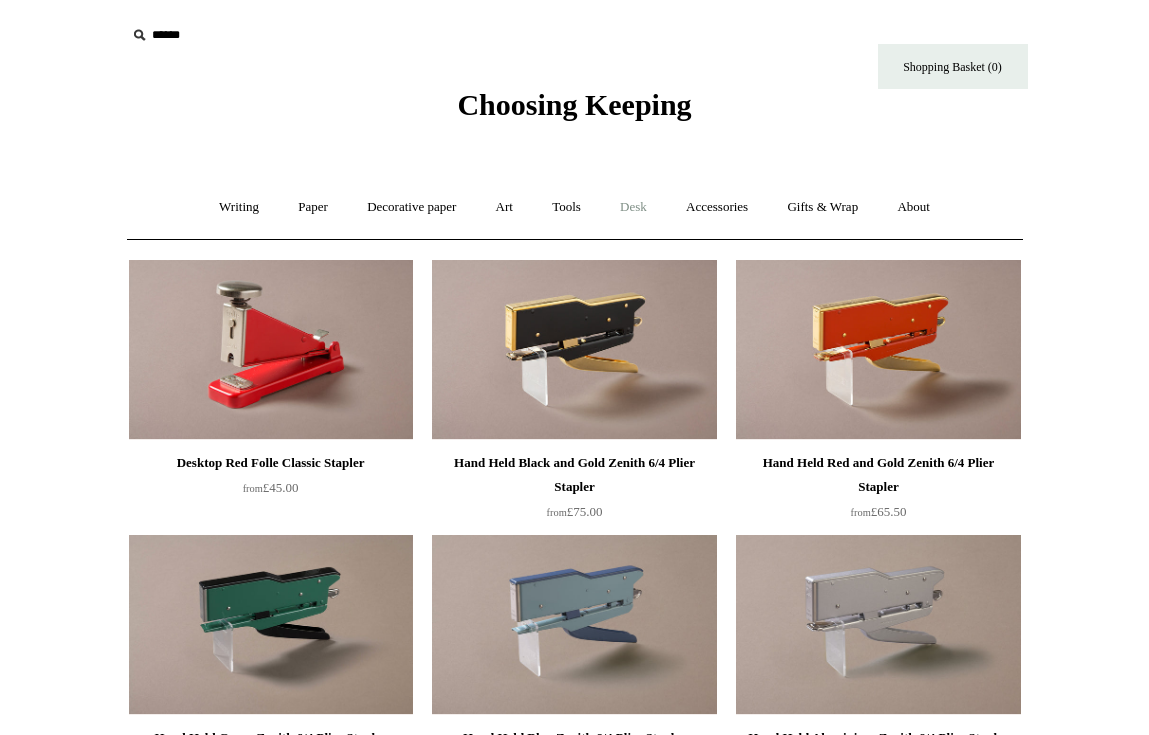scroll, scrollTop: 0, scrollLeft: 0, axis: both 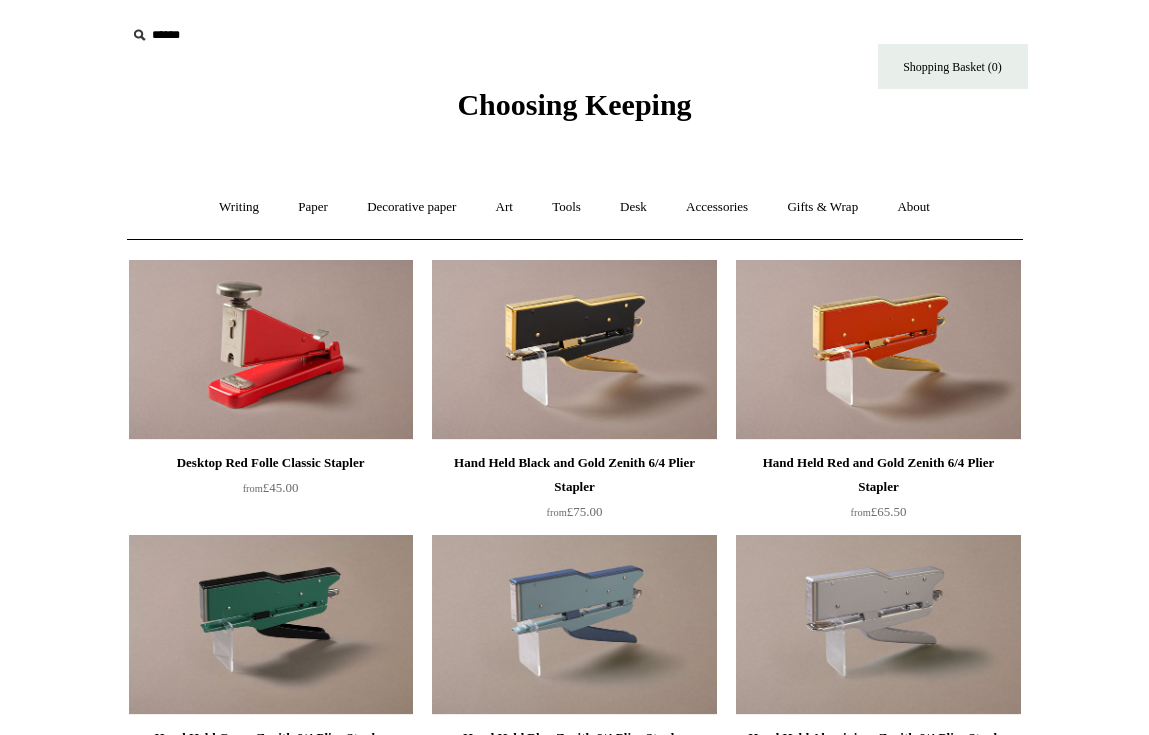 click on "Choosing Keeping" at bounding box center (574, 104) 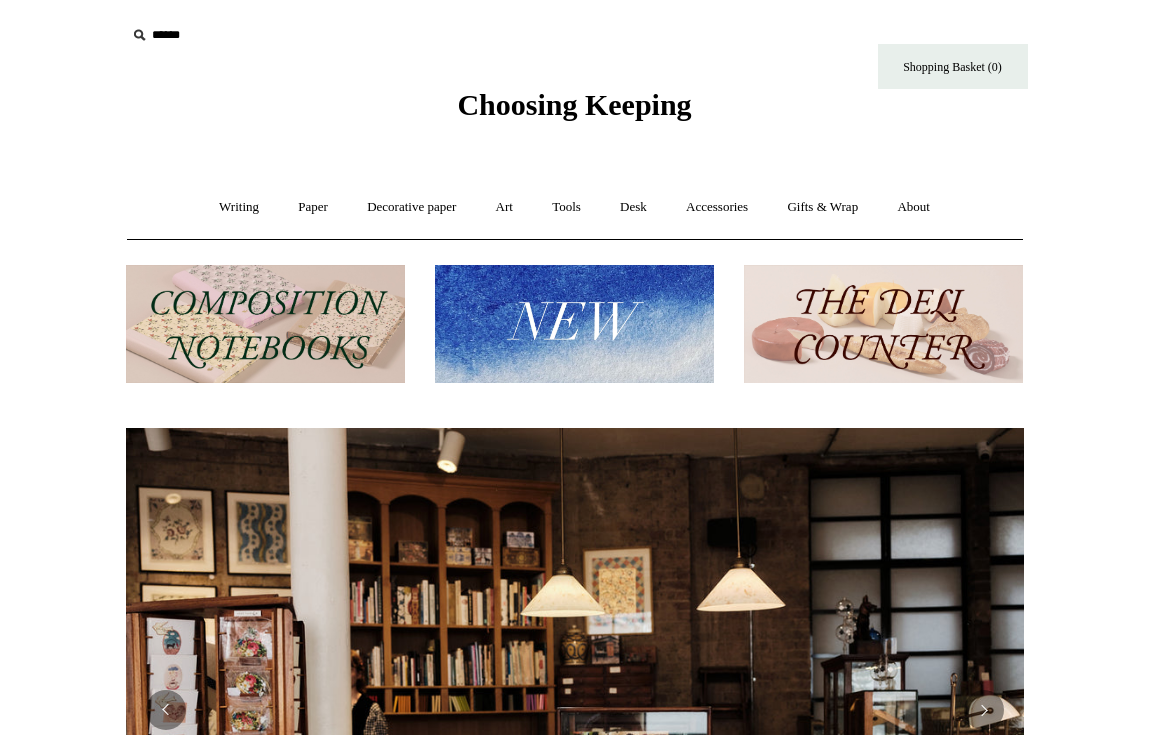 scroll, scrollTop: 0, scrollLeft: 0, axis: both 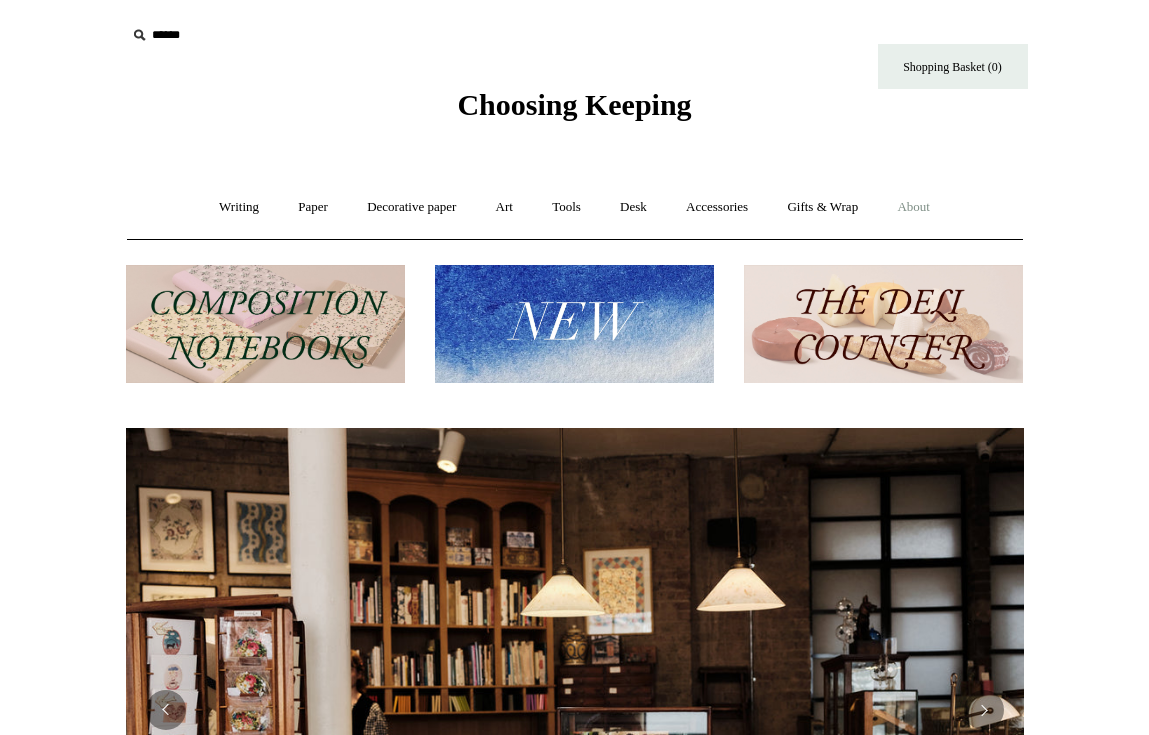 click on "About +" at bounding box center [913, 207] 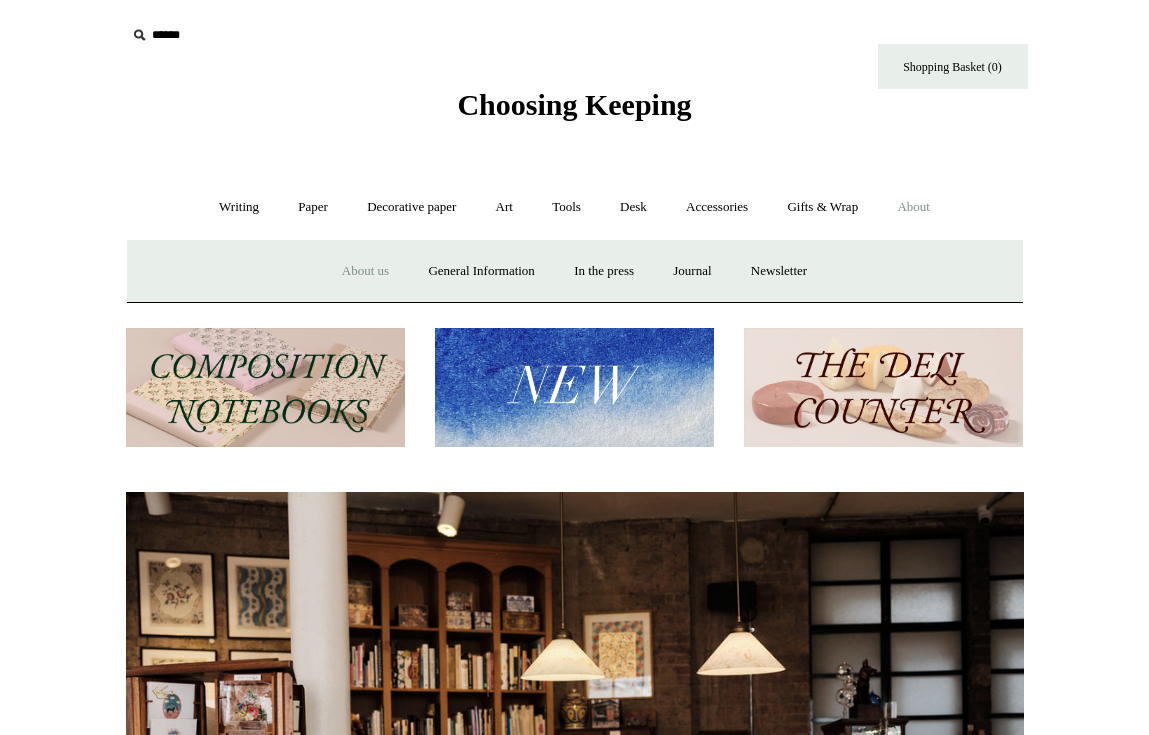 click on "About us" at bounding box center (365, 271) 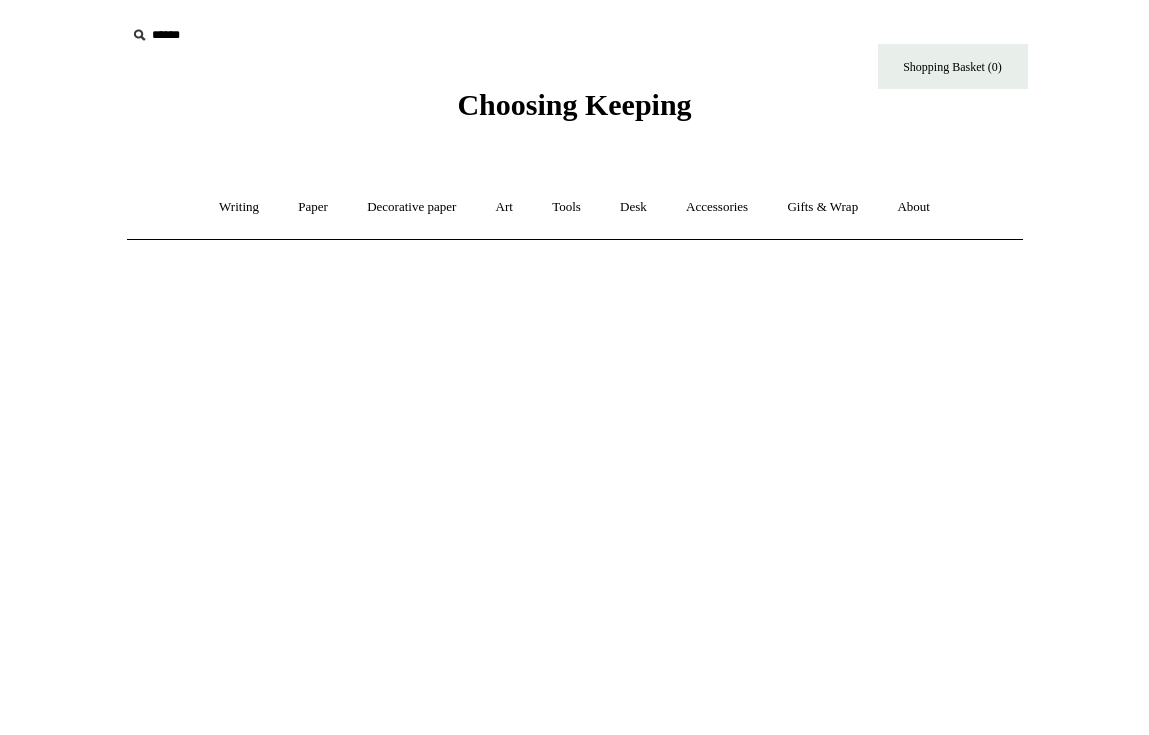 scroll, scrollTop: 0, scrollLeft: 0, axis: both 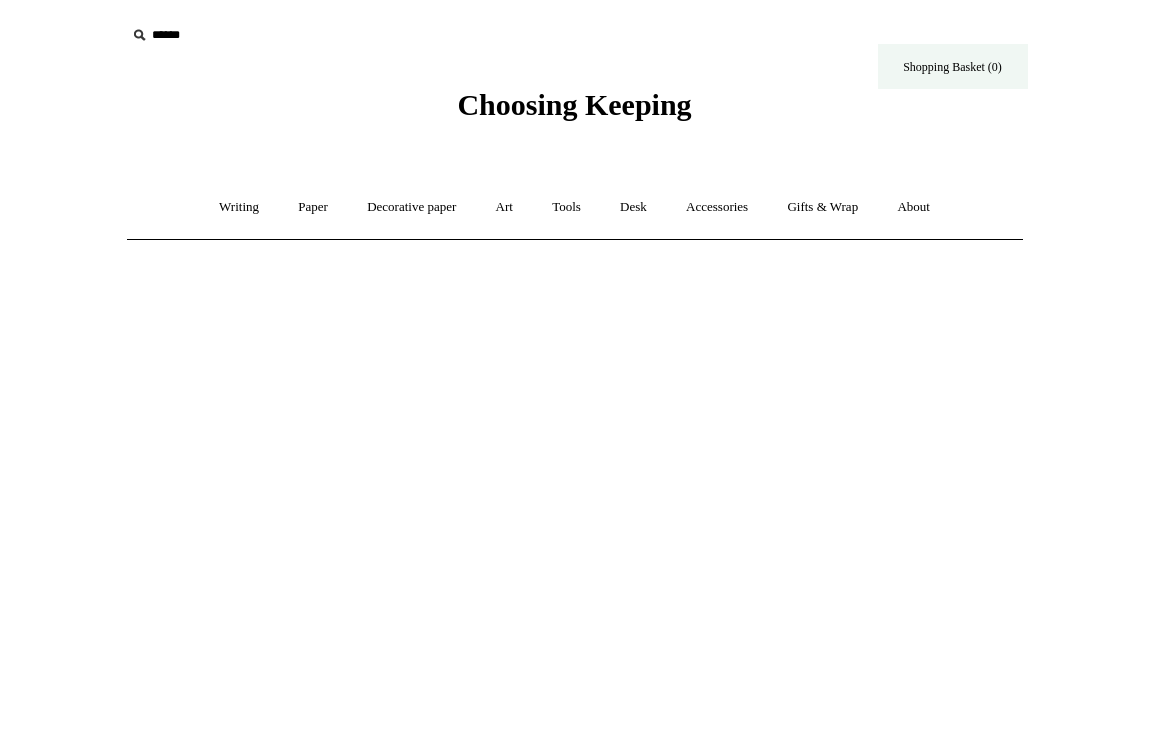 click on "Shopping Basket (0)" at bounding box center (953, 66) 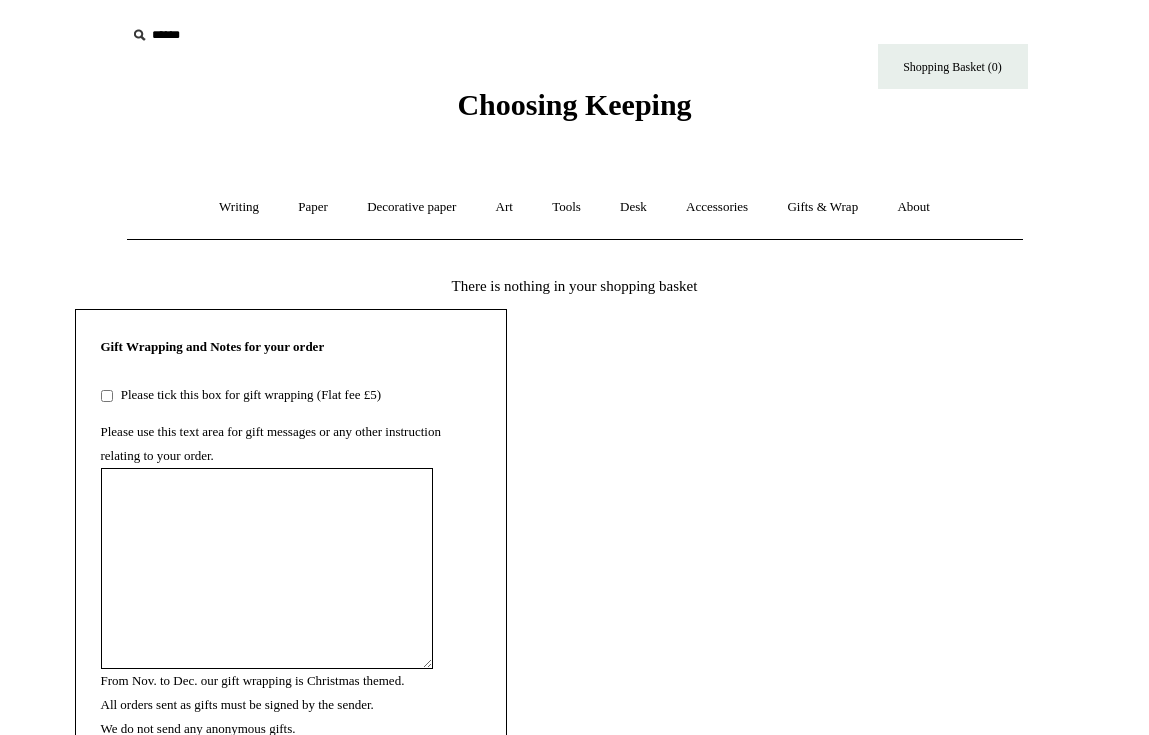 scroll, scrollTop: 0, scrollLeft: 0, axis: both 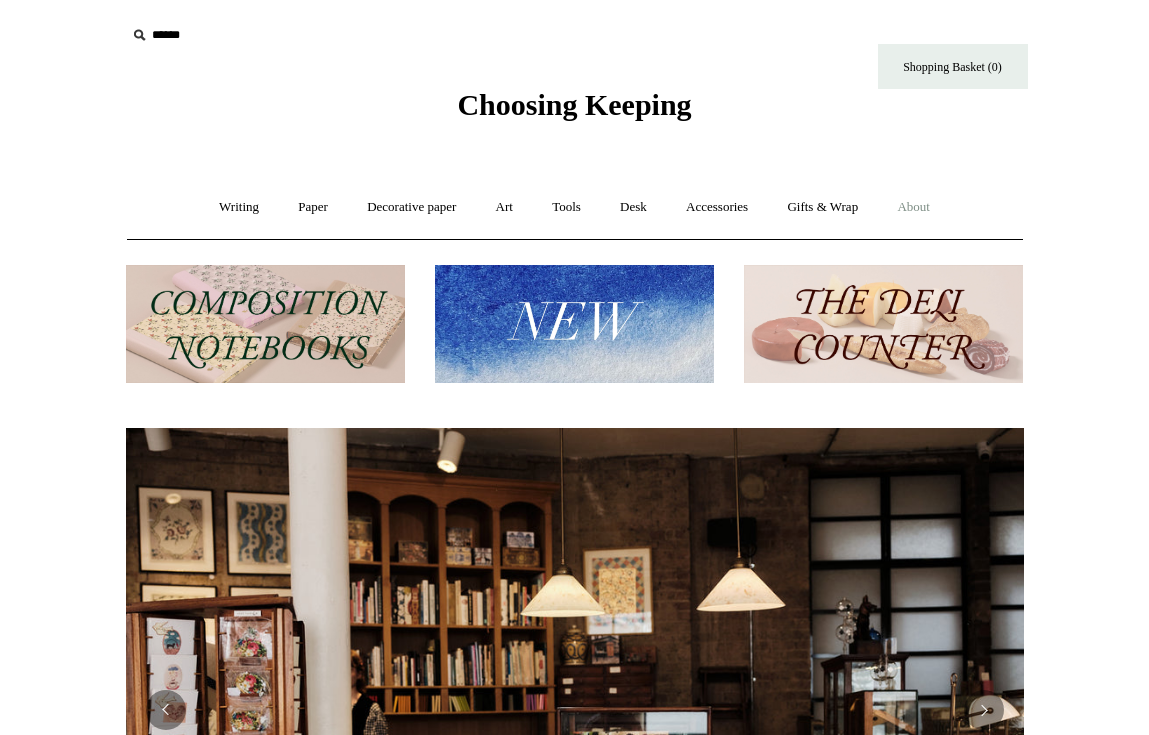 click on "About +" at bounding box center (913, 207) 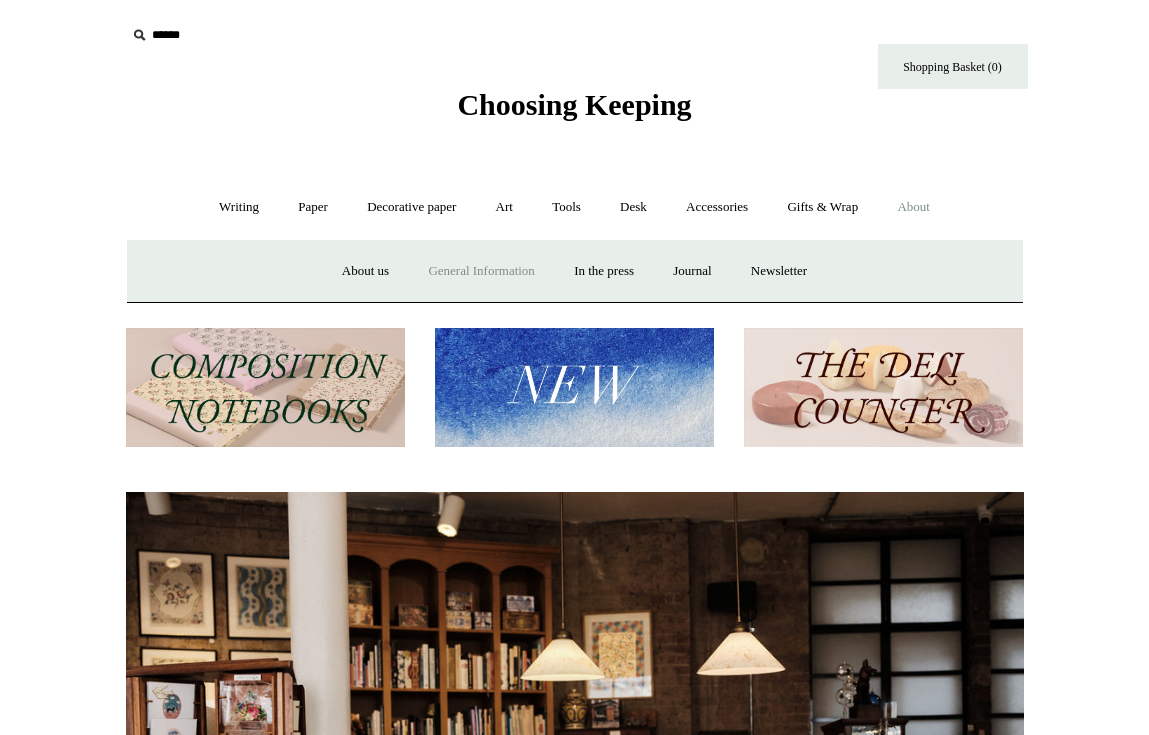 click on "General Information" at bounding box center (481, 271) 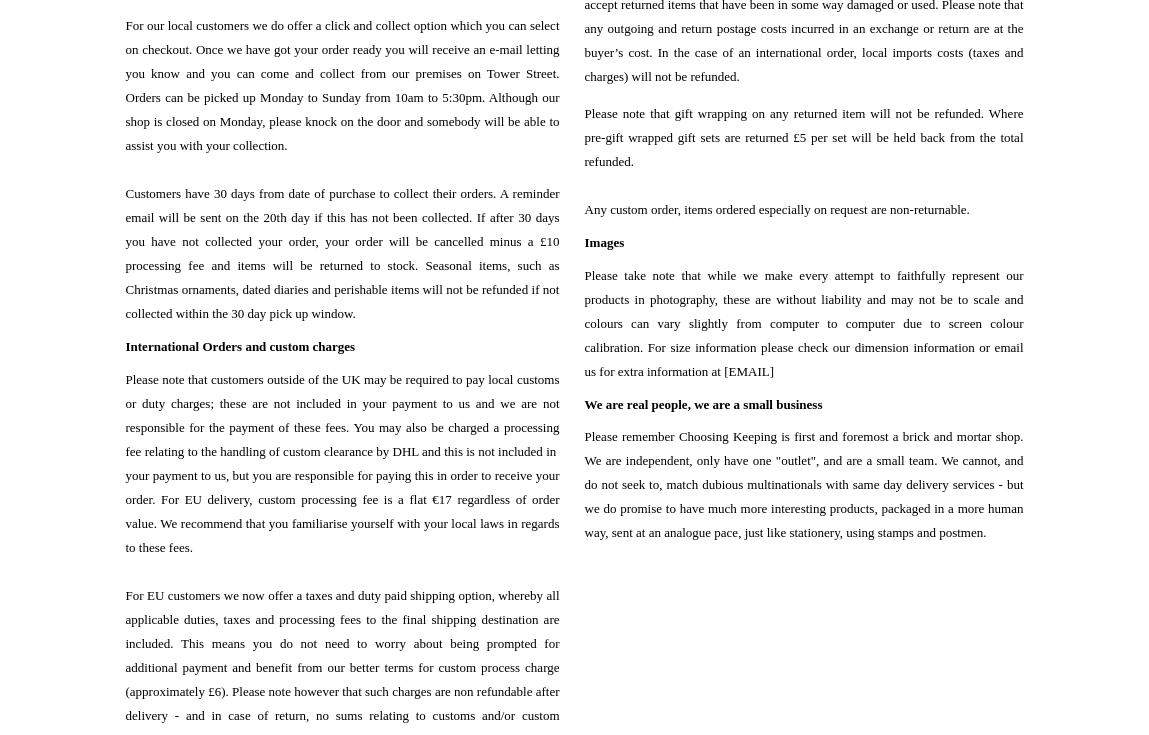 scroll, scrollTop: 1927, scrollLeft: 0, axis: vertical 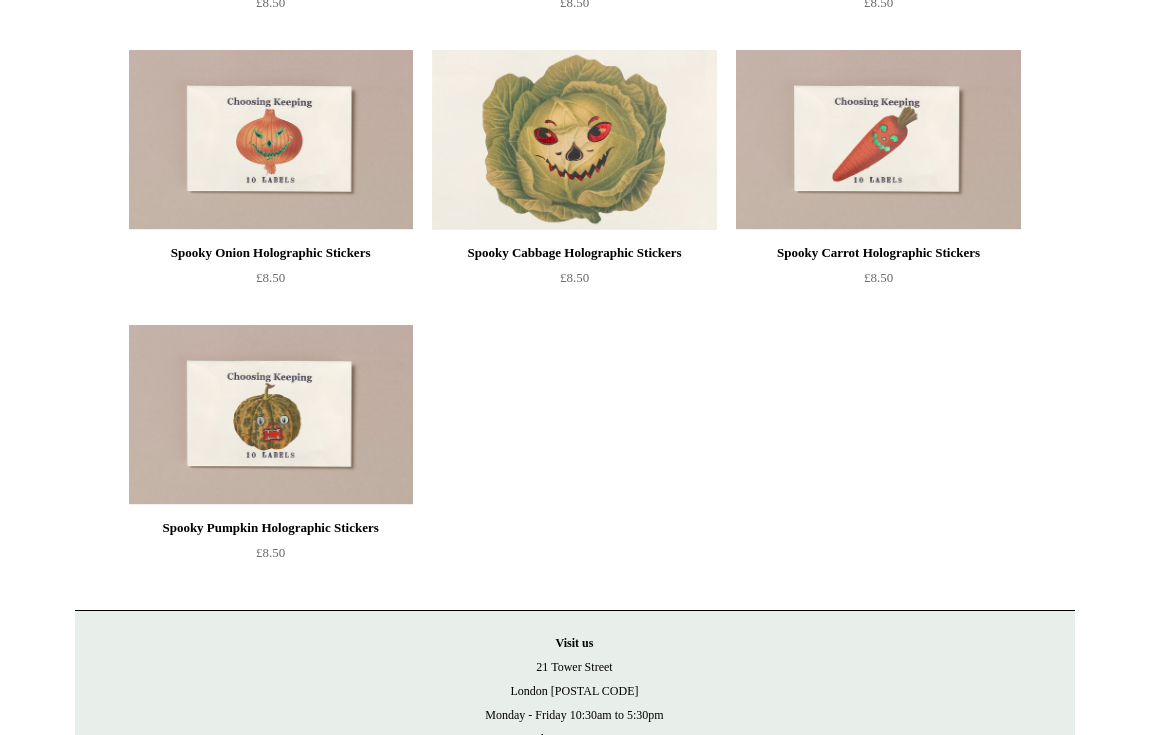 click at bounding box center (574, 140) 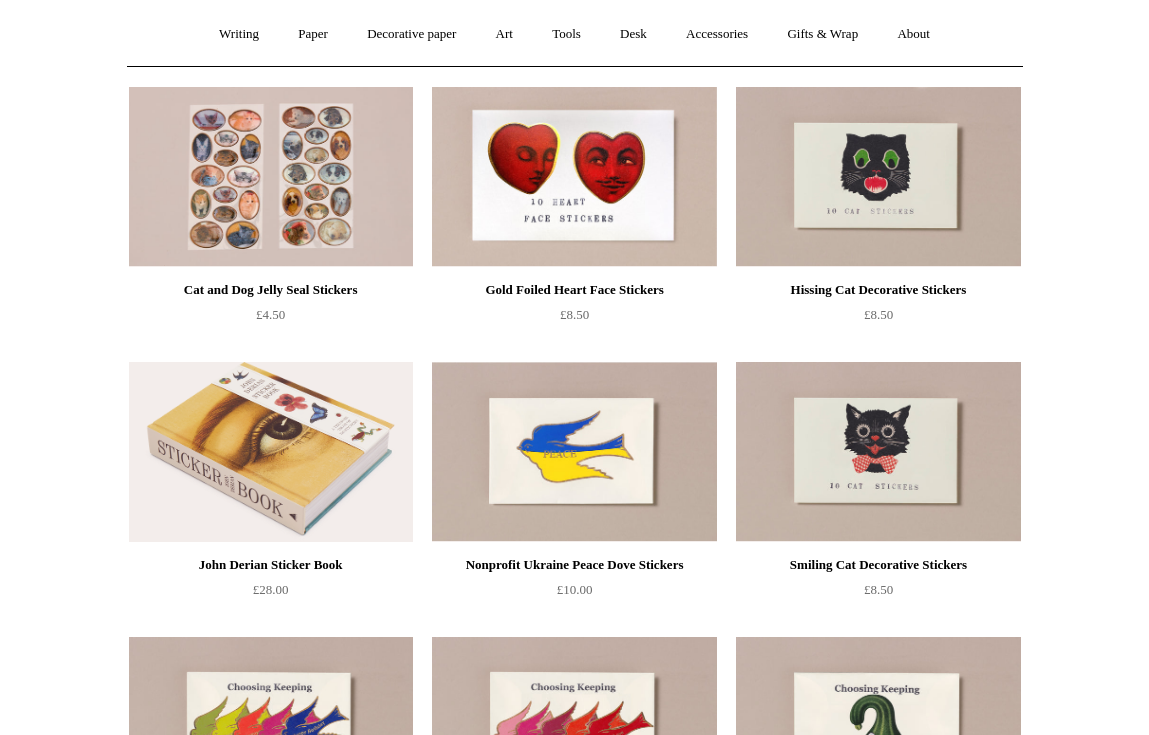scroll, scrollTop: 171, scrollLeft: 0, axis: vertical 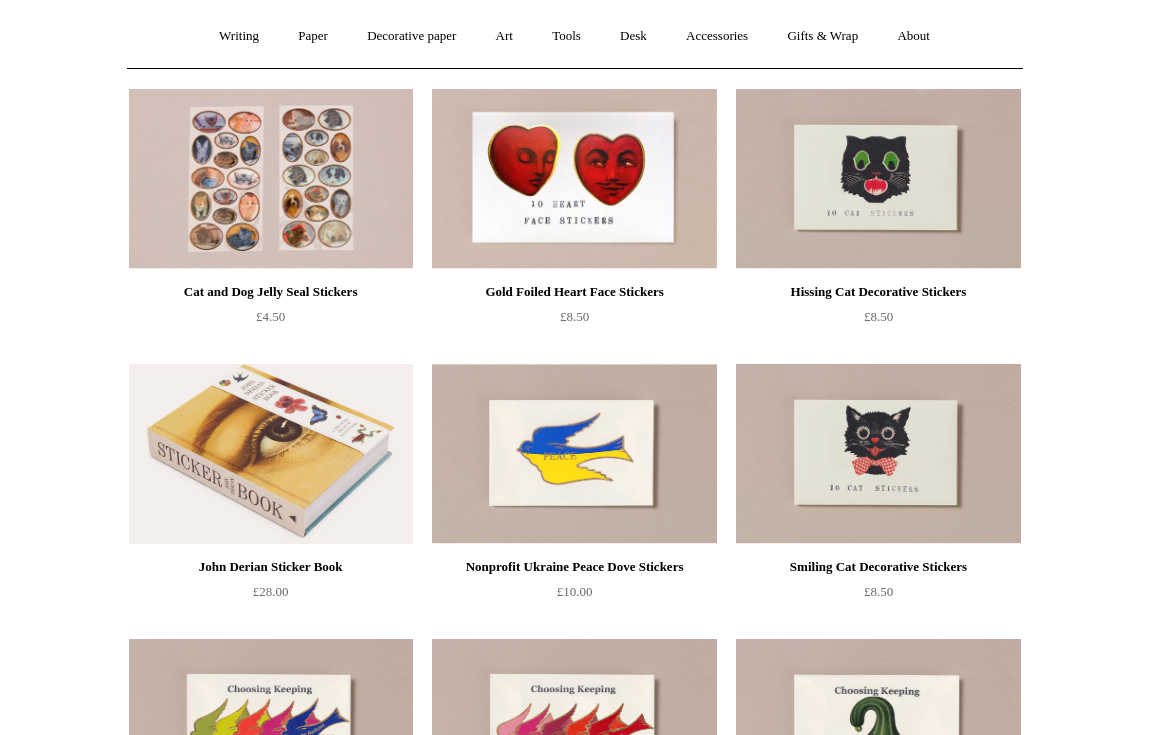 click at bounding box center [878, 454] 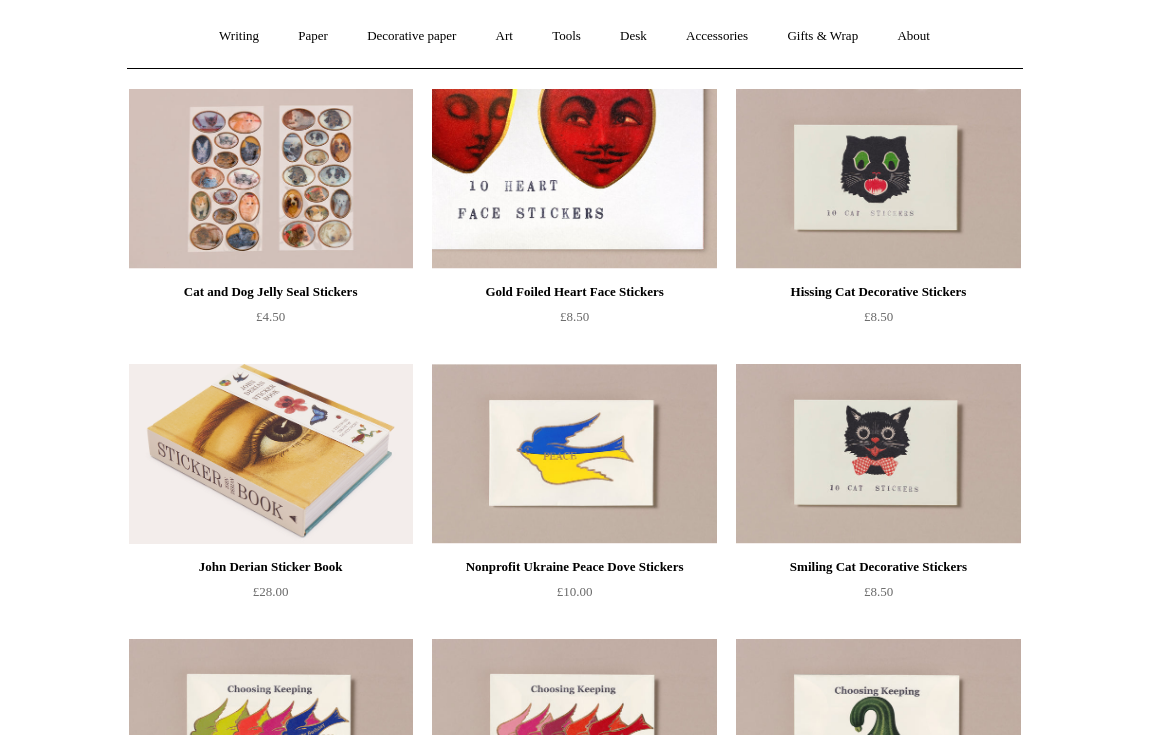 click at bounding box center [574, 179] 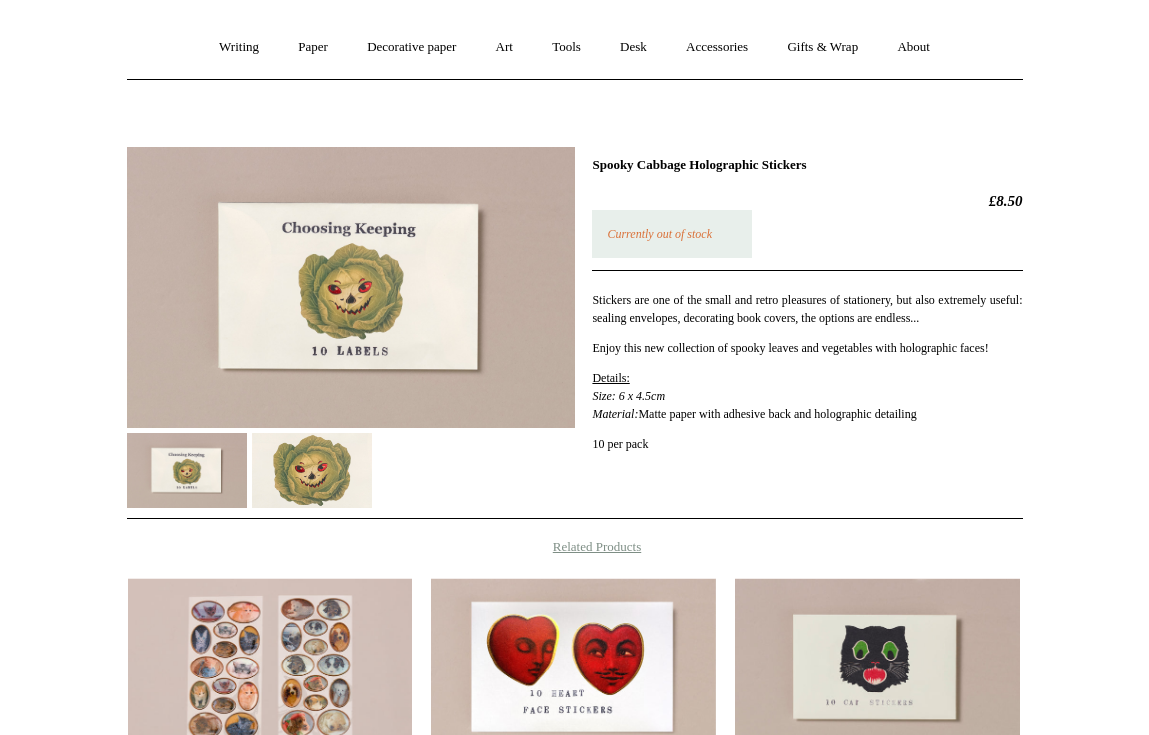 scroll, scrollTop: 263, scrollLeft: 0, axis: vertical 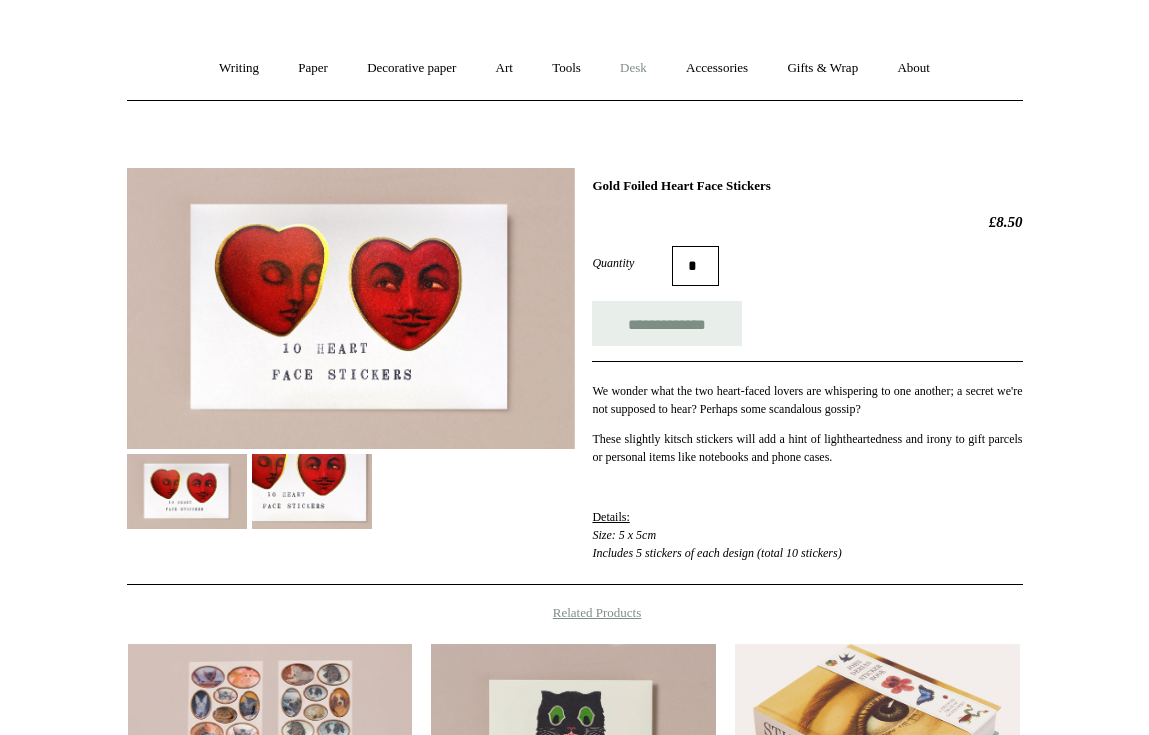 click on "Desk +" at bounding box center (633, 68) 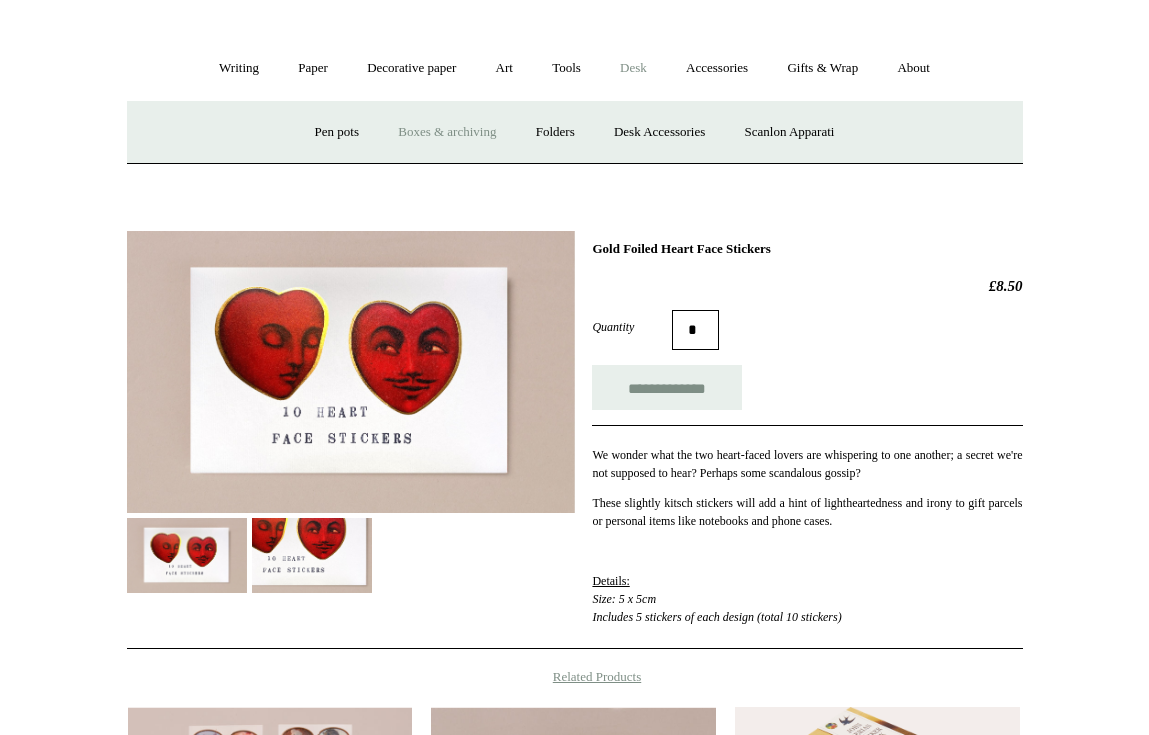 click on "Boxes & archiving" at bounding box center [447, 132] 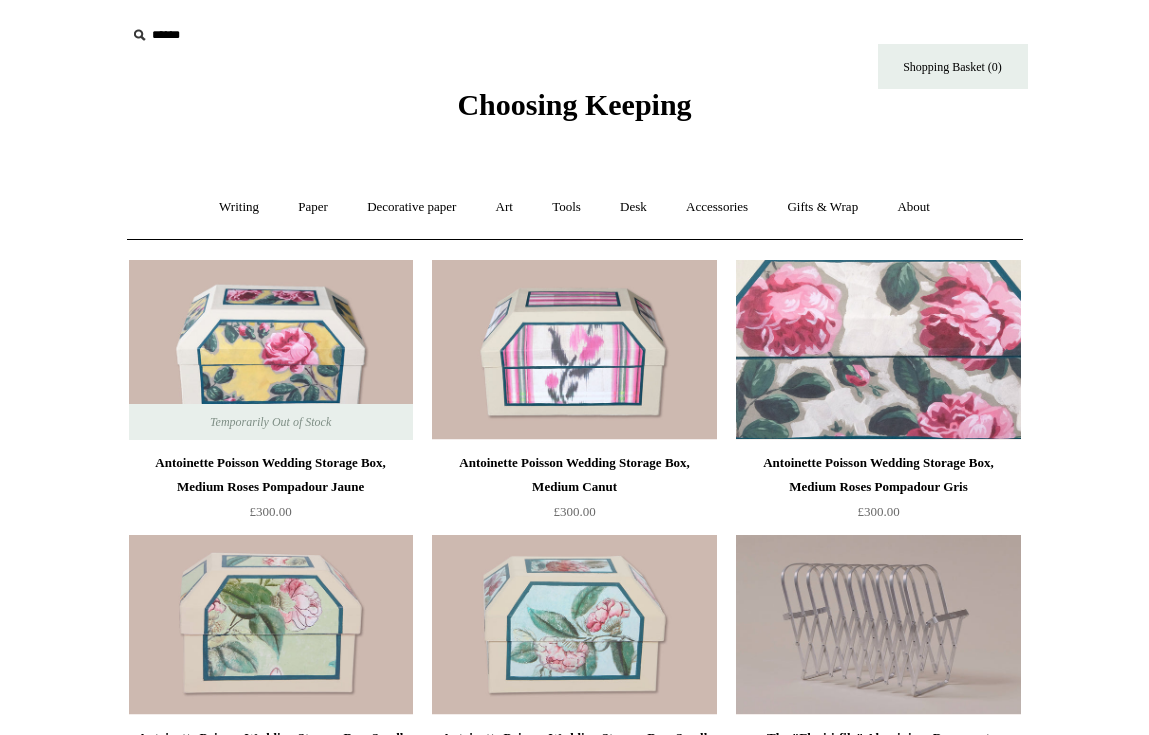 scroll, scrollTop: 0, scrollLeft: 0, axis: both 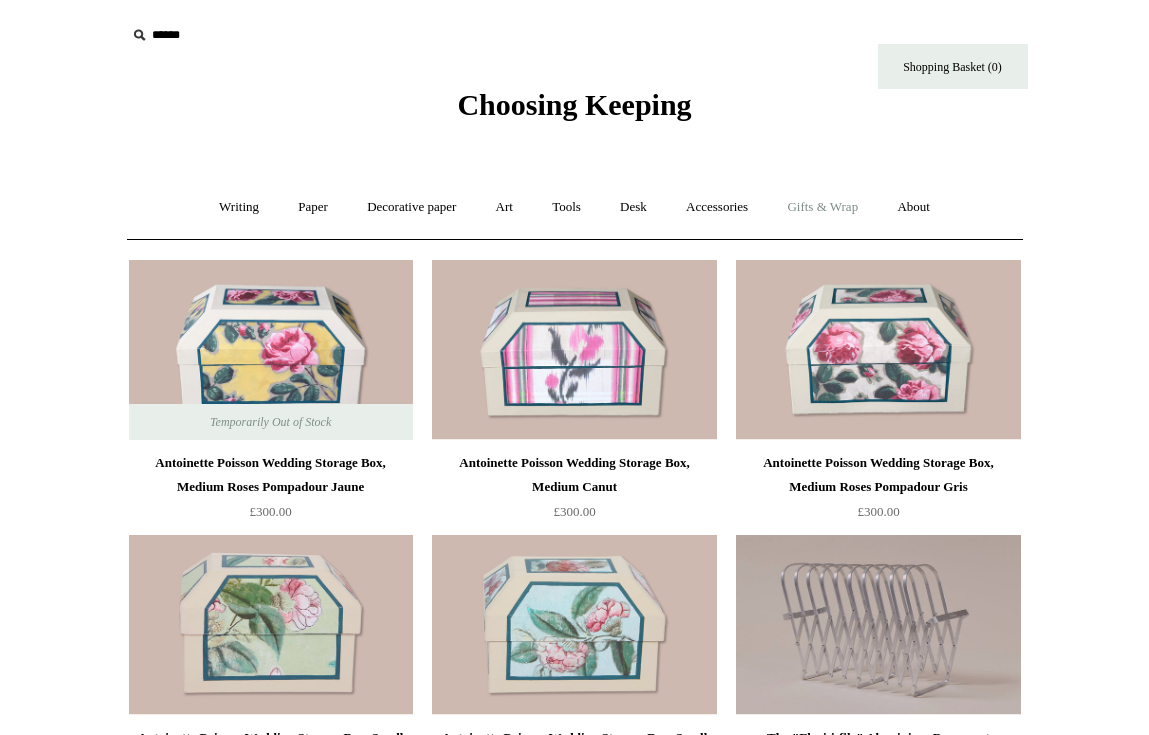 click on "Gifts & Wrap +" at bounding box center (822, 207) 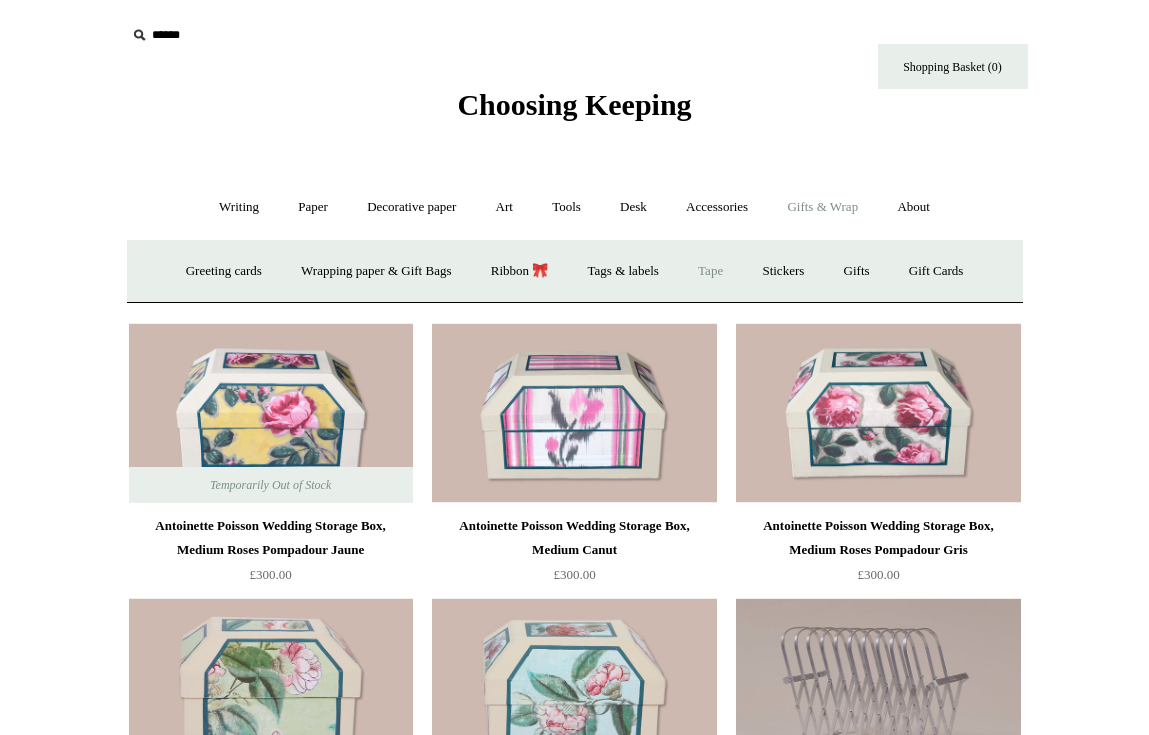 click on "Tape" at bounding box center (710, 271) 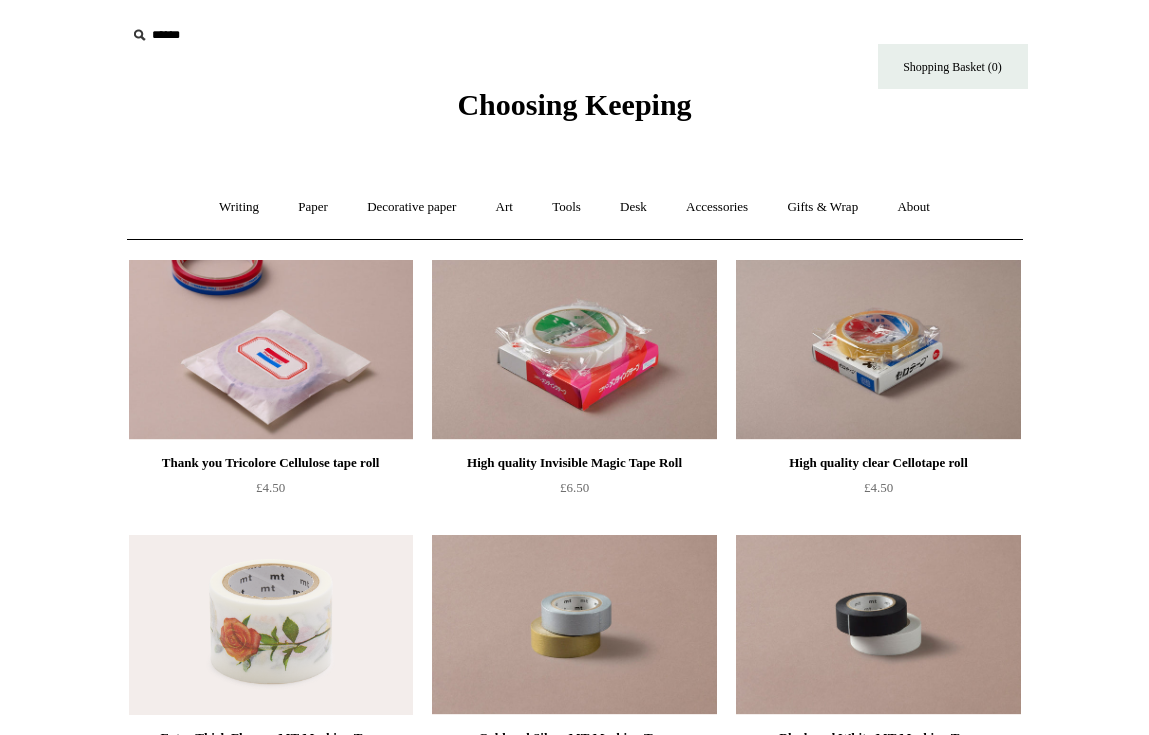 scroll, scrollTop: 0, scrollLeft: 0, axis: both 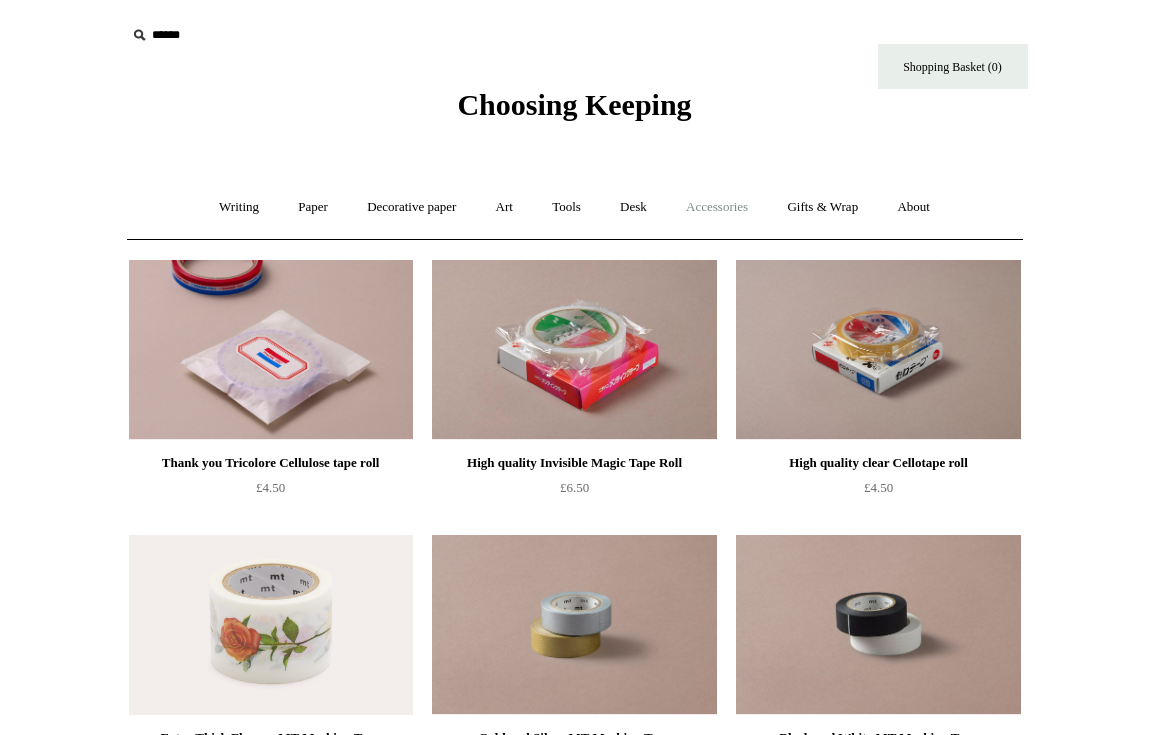 click on "Accessories +" at bounding box center (717, 207) 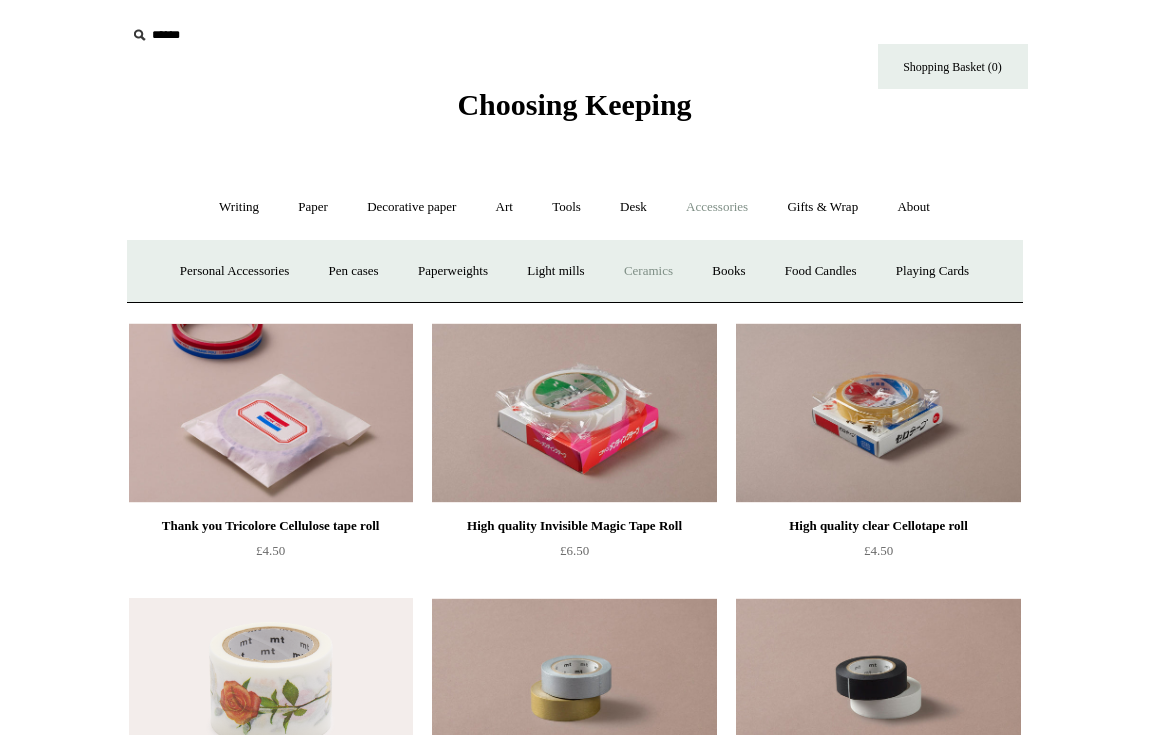 click on "Ceramics  +" at bounding box center (648, 271) 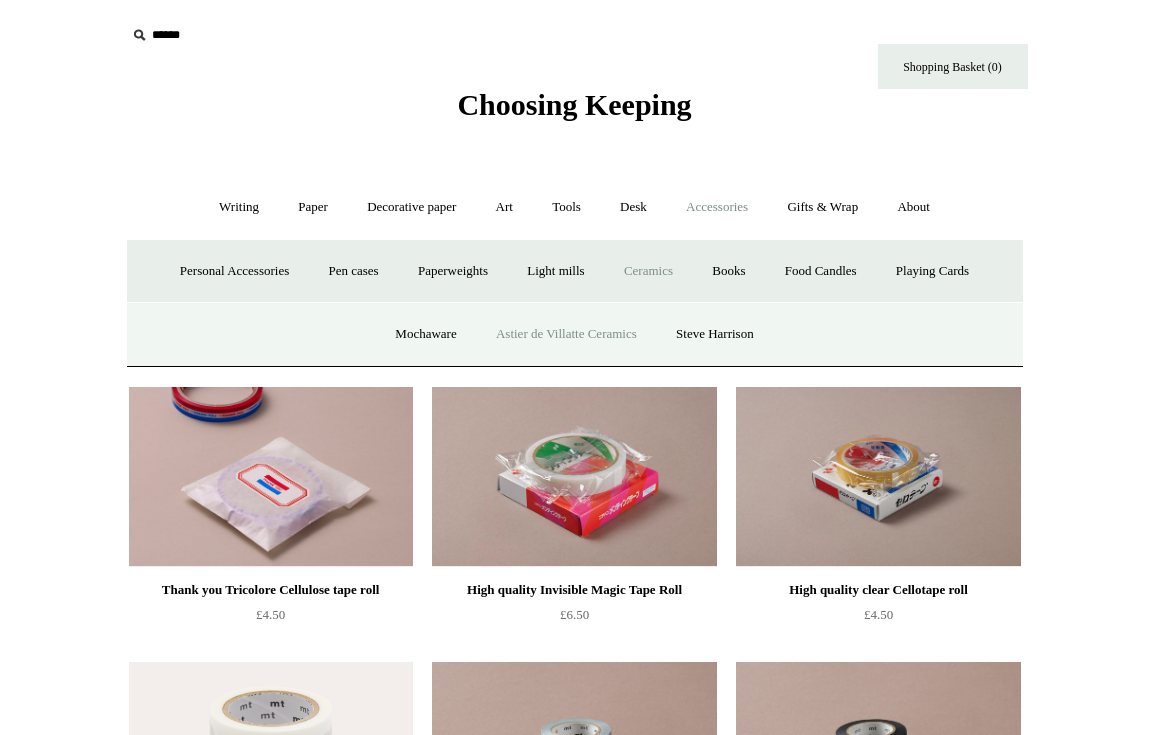 click on "Astier de Villatte Ceramics" at bounding box center (566, 334) 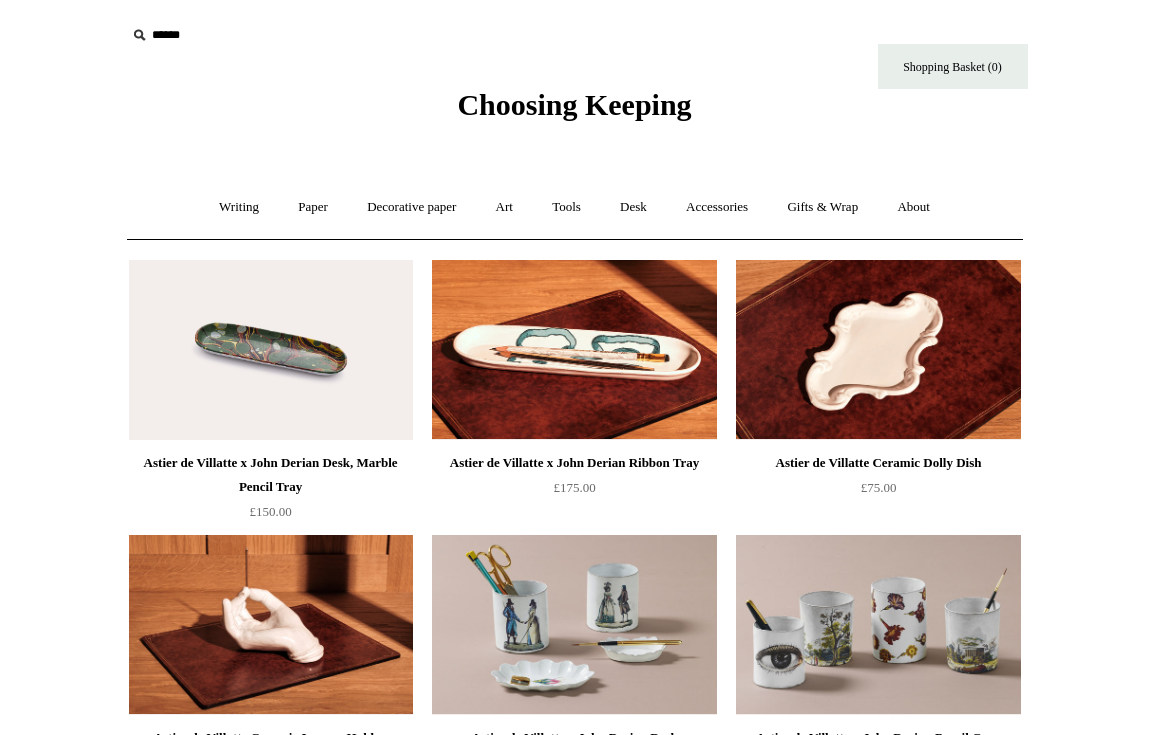 scroll, scrollTop: 0, scrollLeft: 0, axis: both 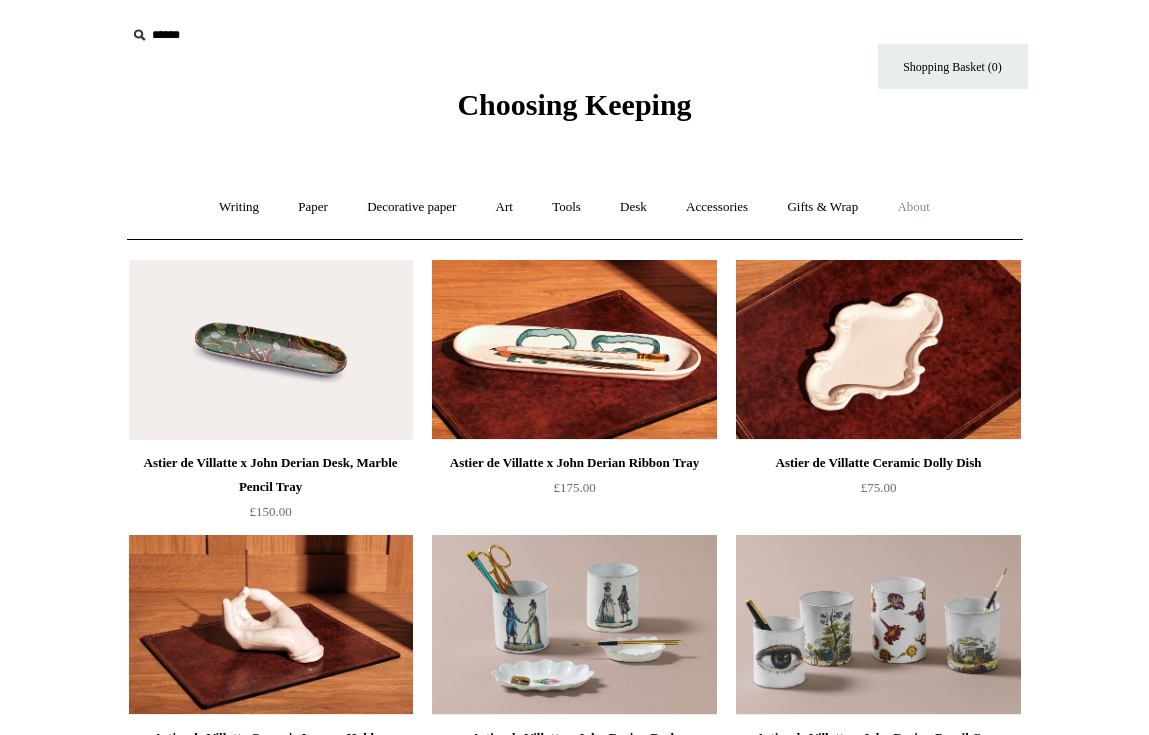 click on "About +" at bounding box center (913, 207) 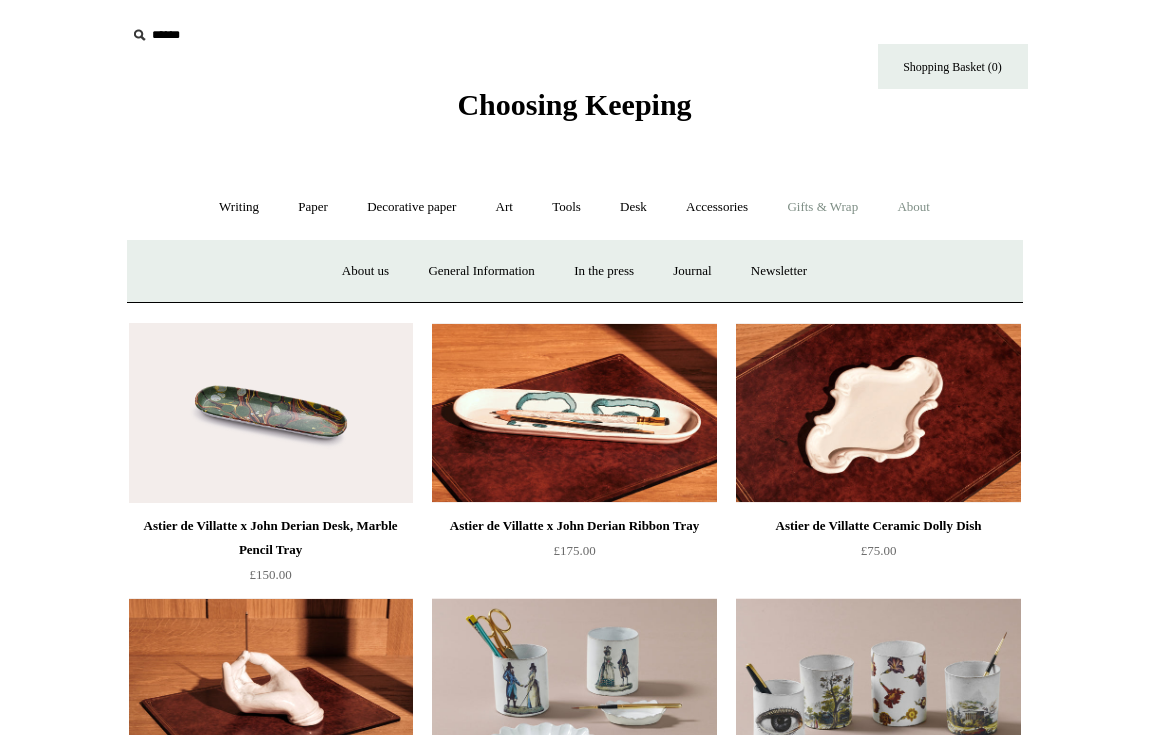 click on "Gifts & Wrap +" at bounding box center (822, 207) 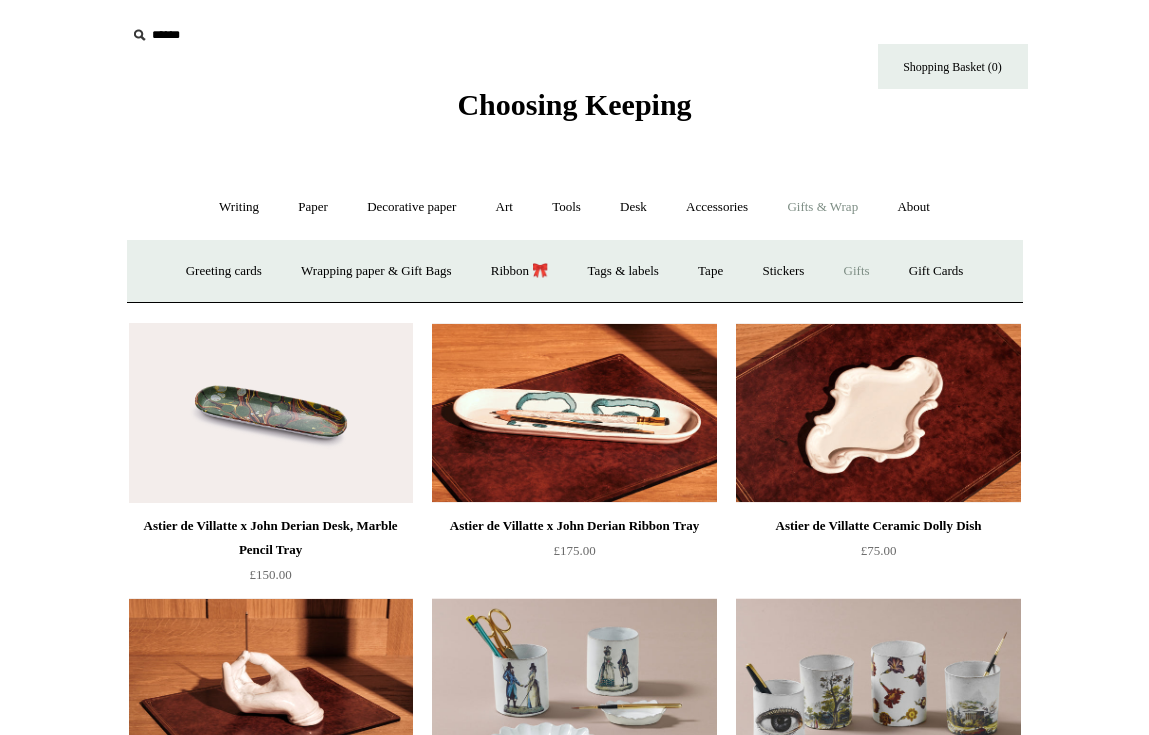 click on "Gifts +" at bounding box center (857, 271) 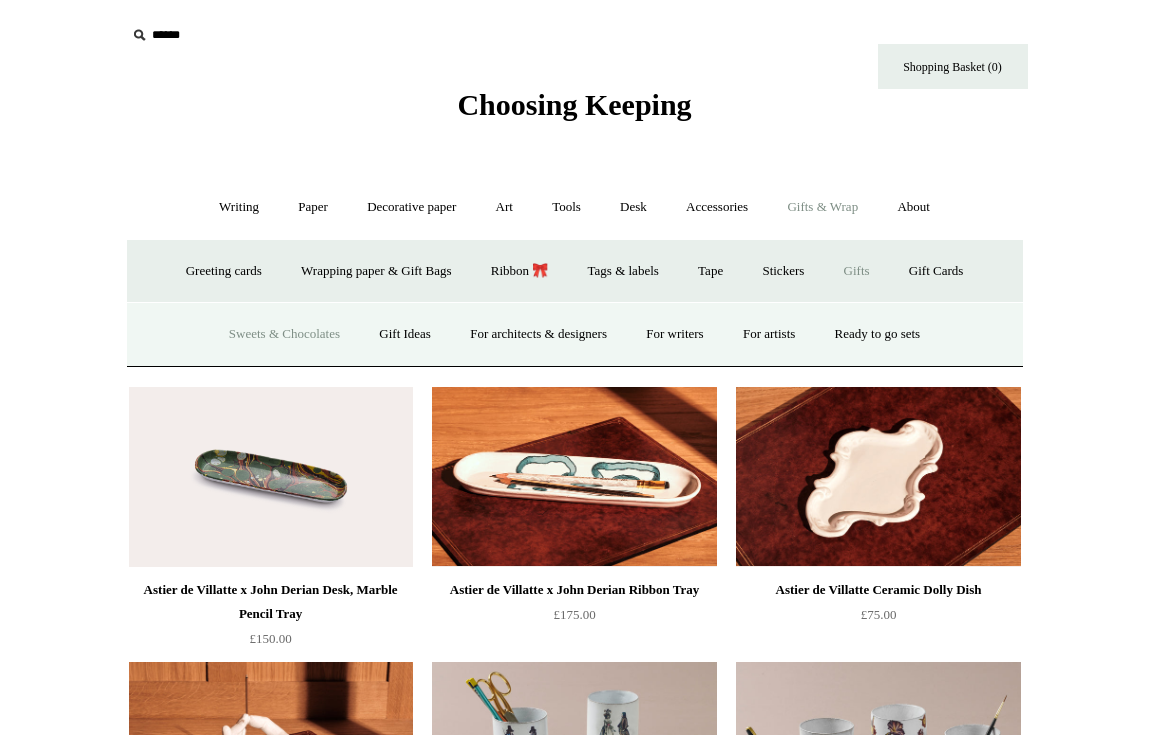 click on "Sweets & Chocolates" at bounding box center (284, 334) 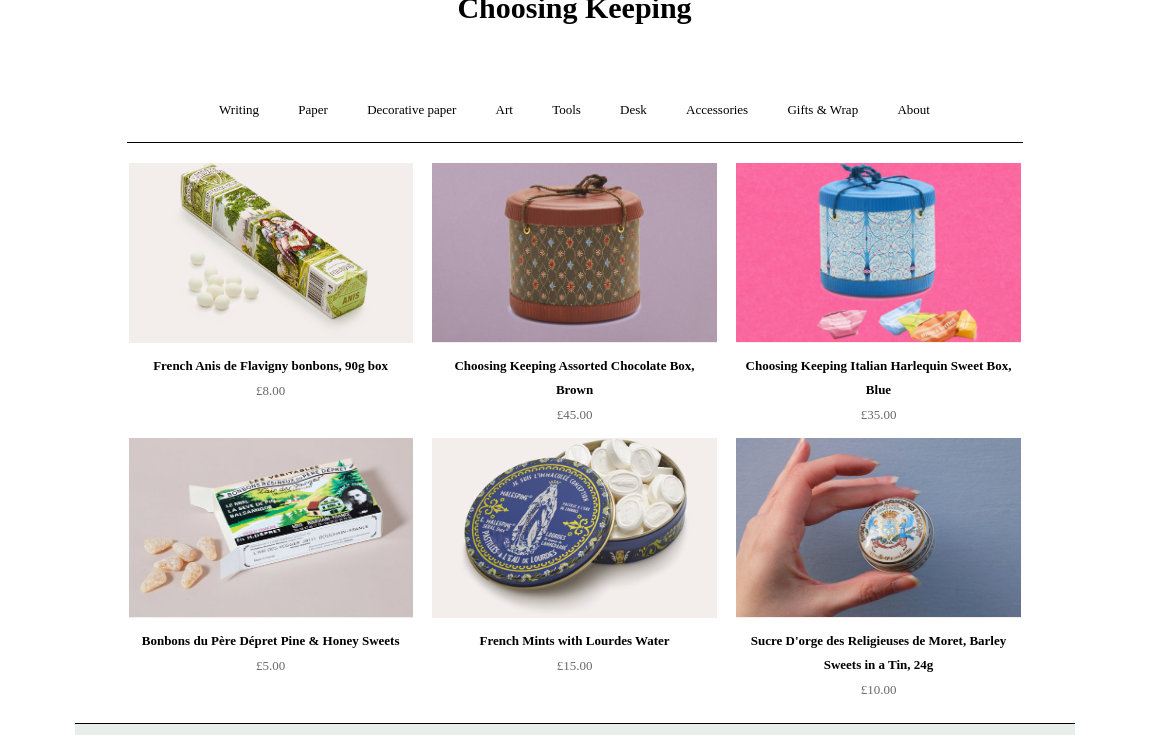 scroll, scrollTop: 93, scrollLeft: 0, axis: vertical 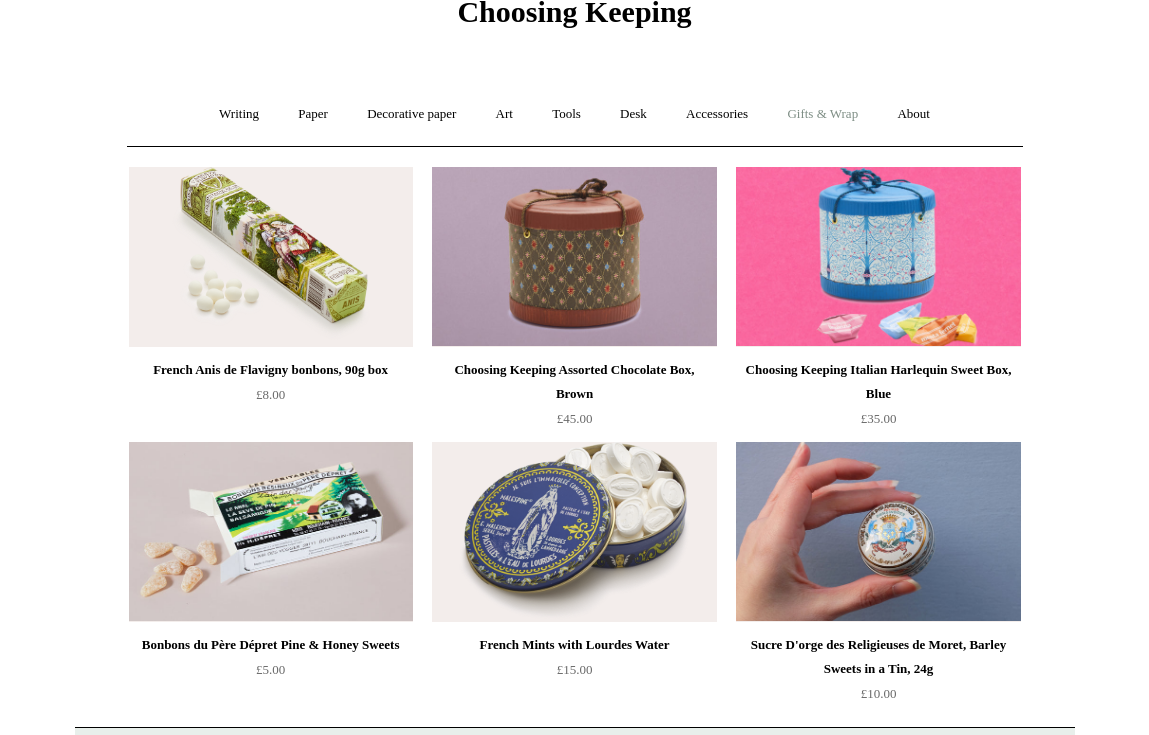 click on "Gifts & Wrap +" at bounding box center [822, 114] 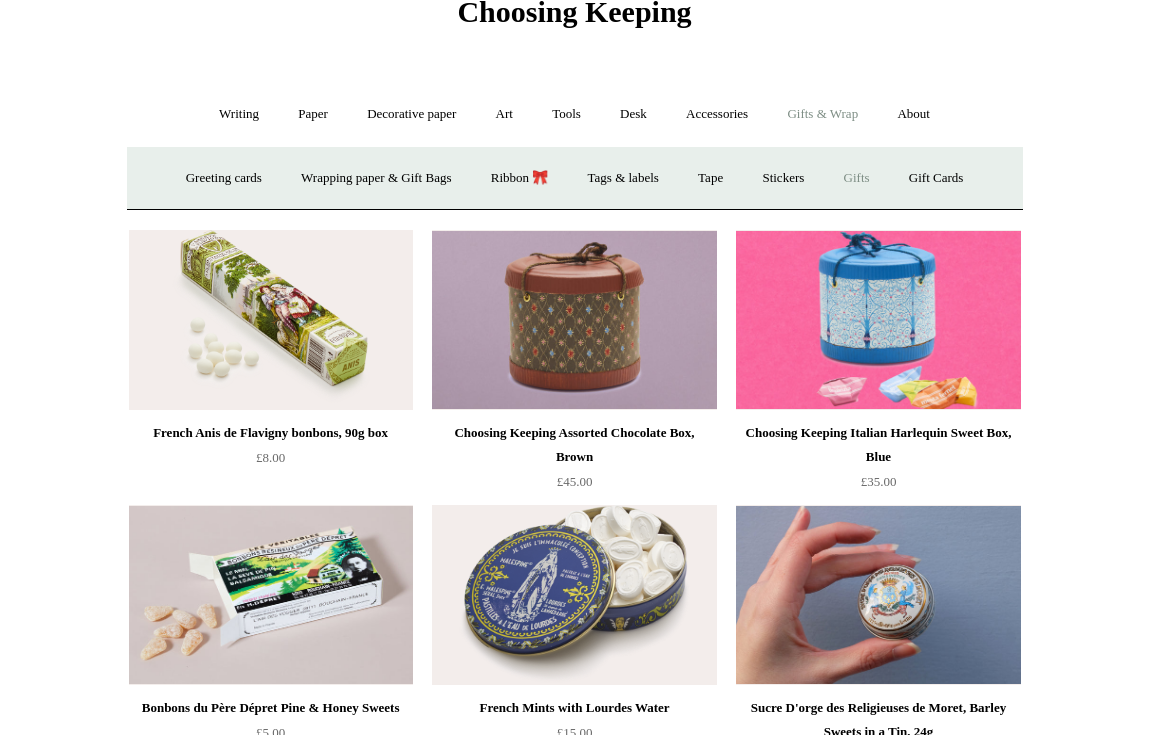 click on "Gifts +" at bounding box center (857, 178) 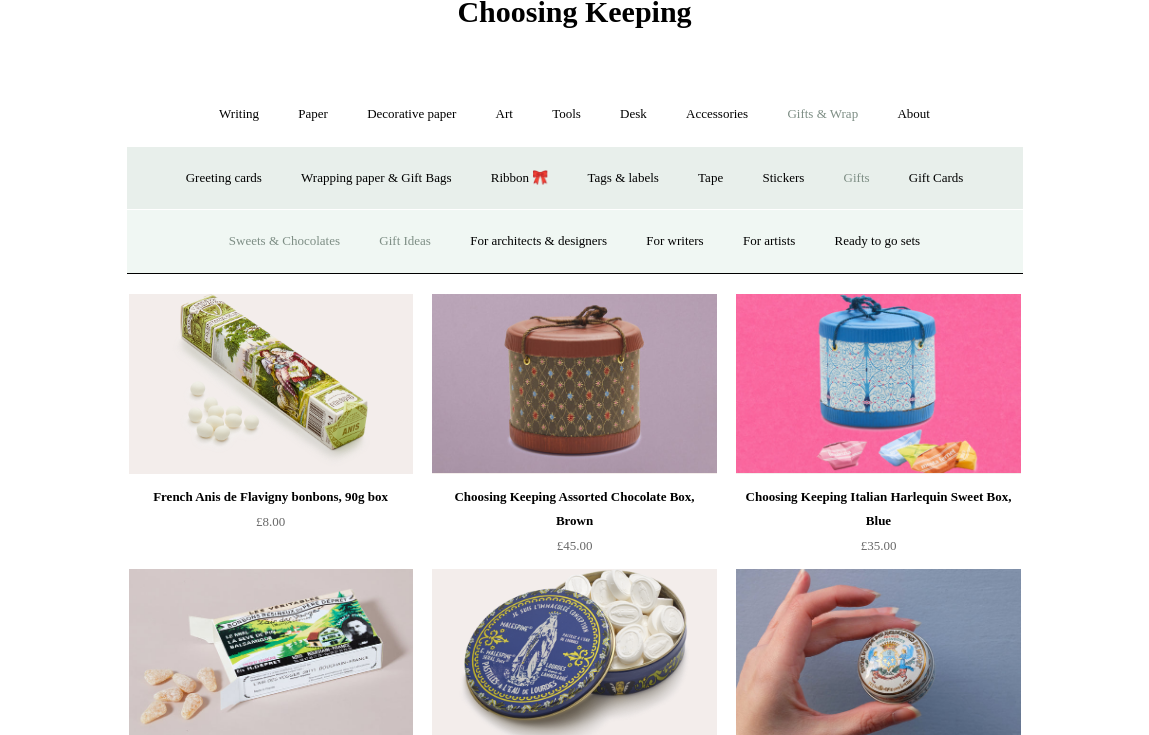 click on "Gift Ideas" at bounding box center (405, 241) 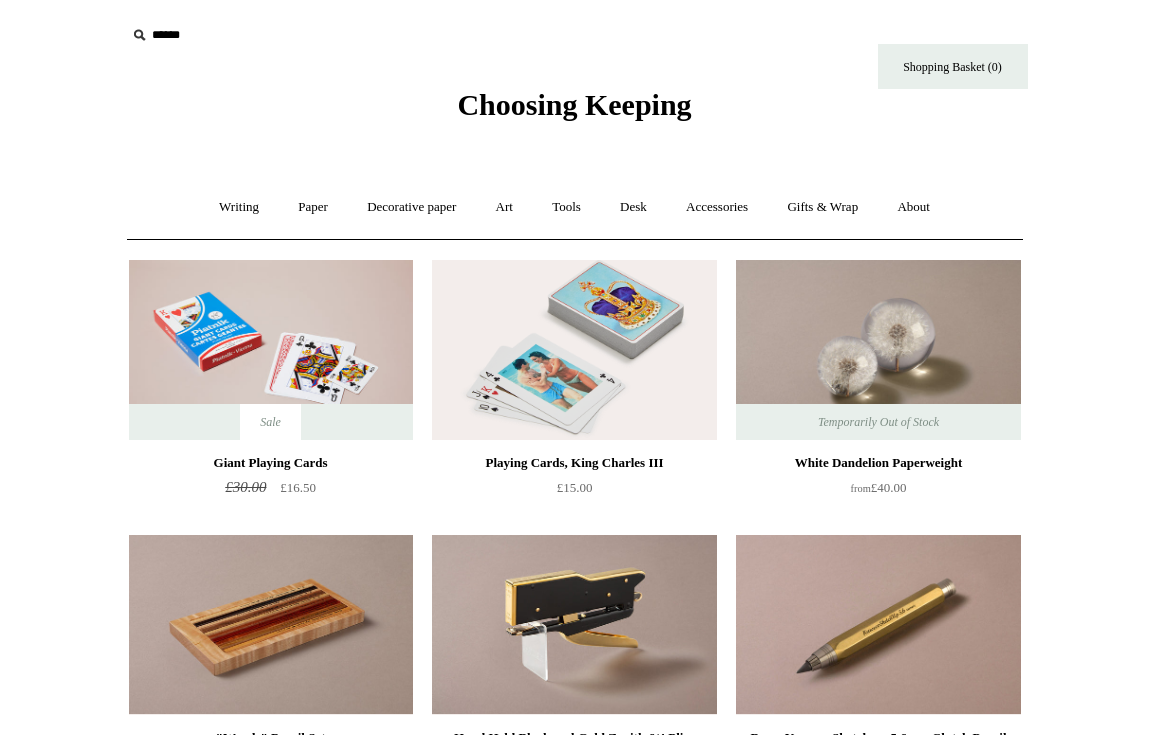 scroll, scrollTop: 0, scrollLeft: 0, axis: both 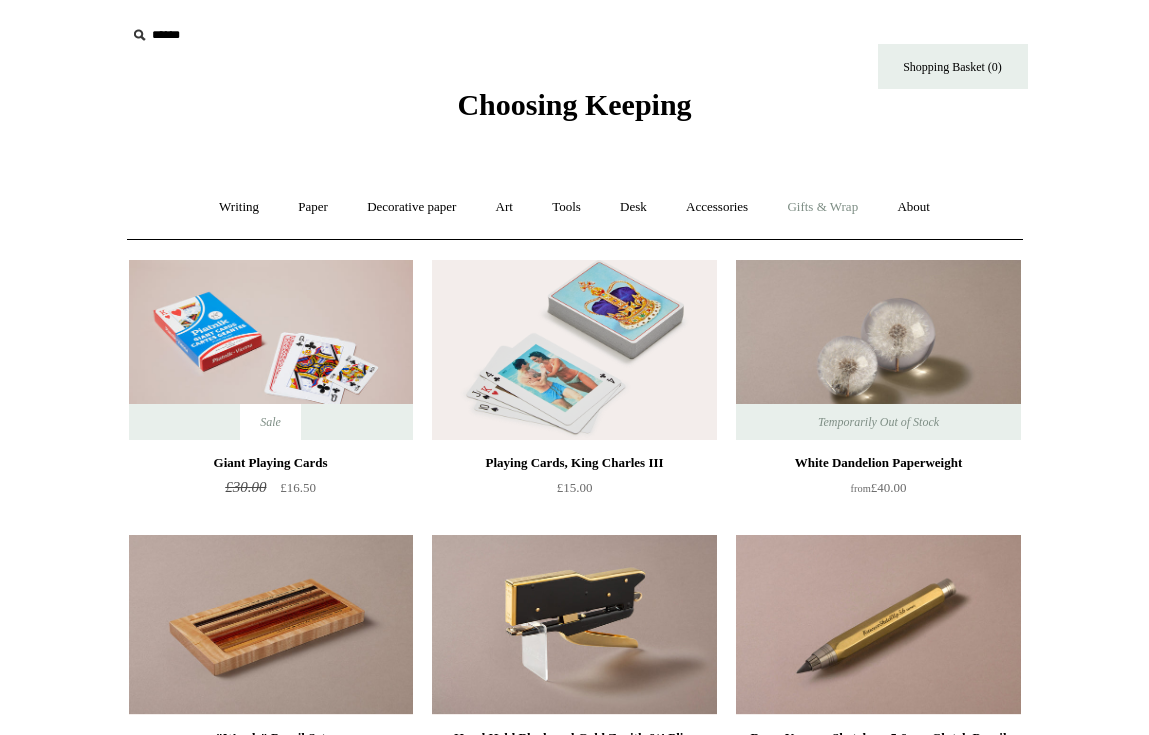 click on "Gifts & Wrap +" at bounding box center (822, 207) 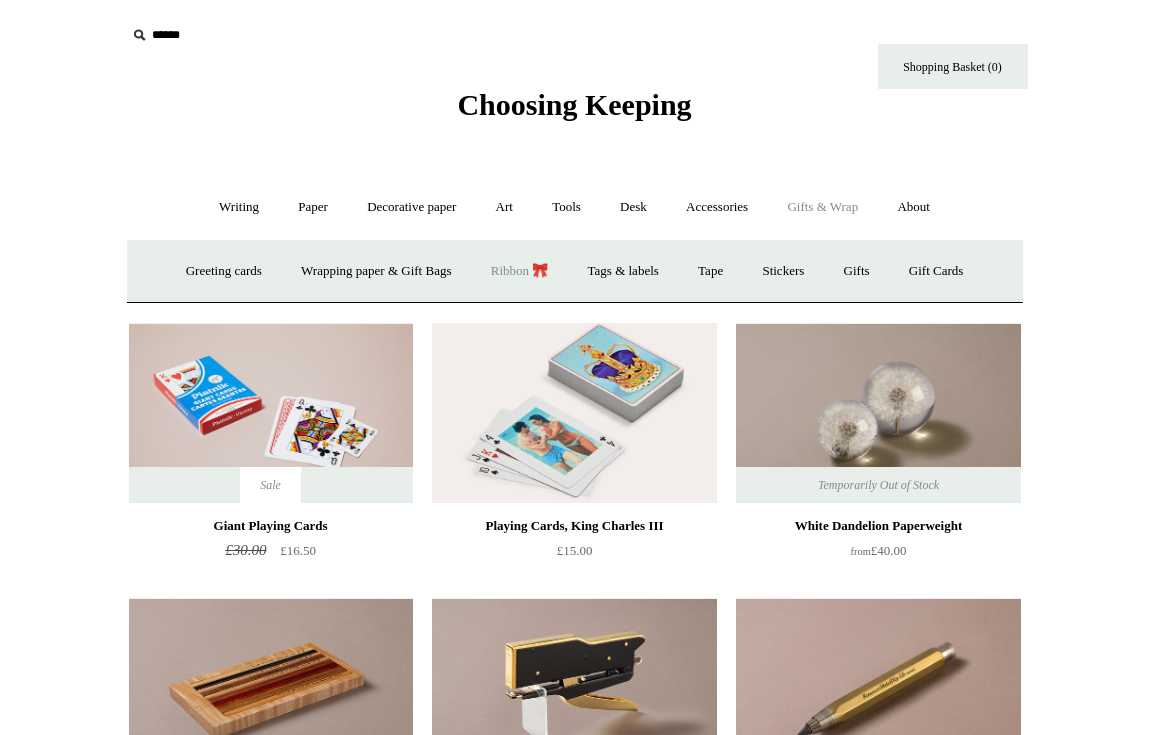 click on "Ribbon 🎀" at bounding box center [520, 271] 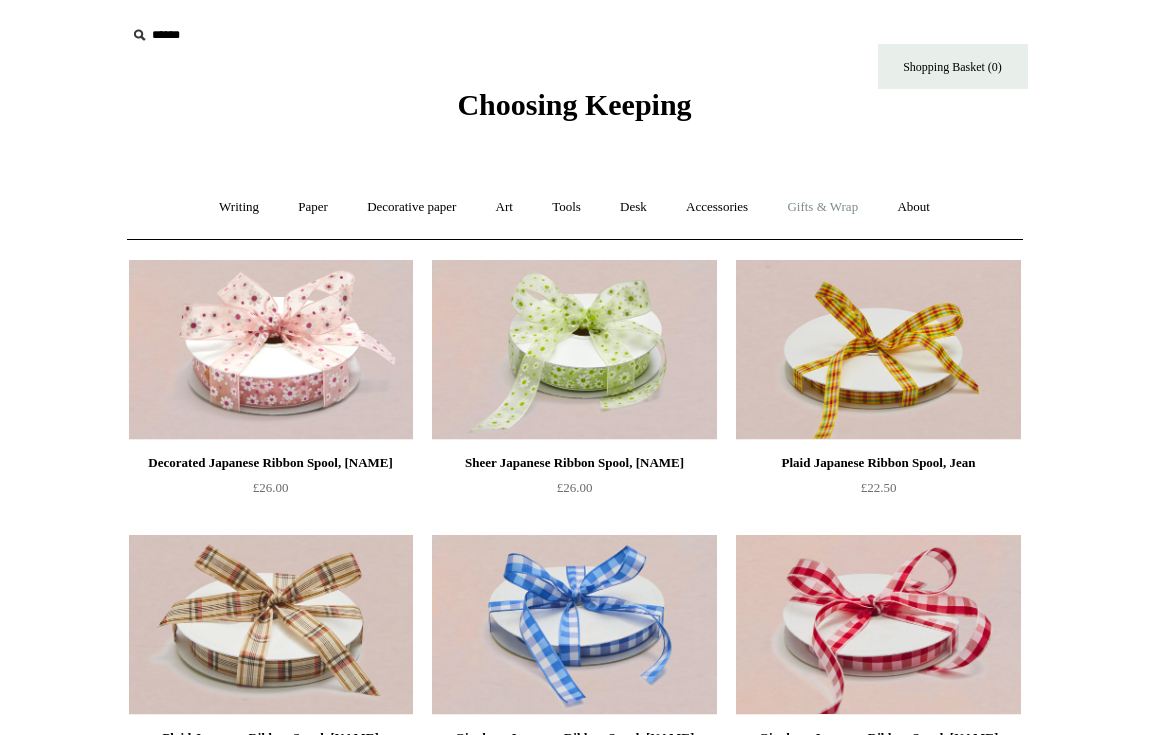 scroll, scrollTop: 0, scrollLeft: 0, axis: both 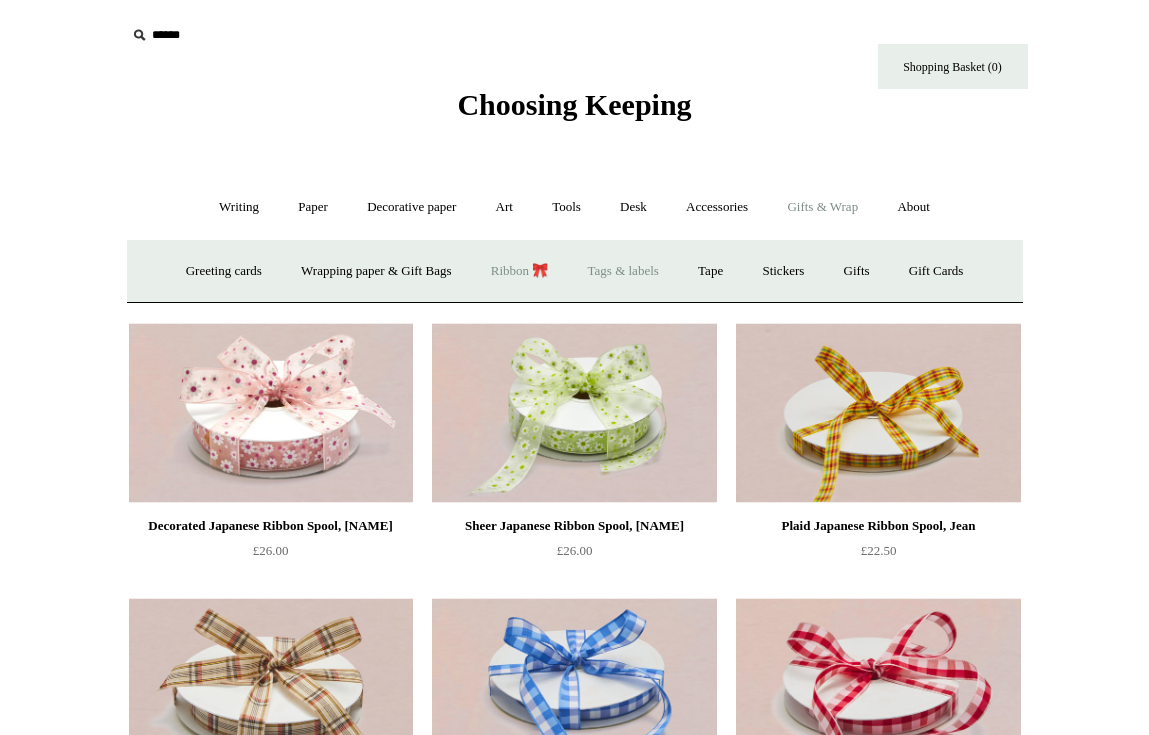 click on "Tags & labels" at bounding box center (623, 271) 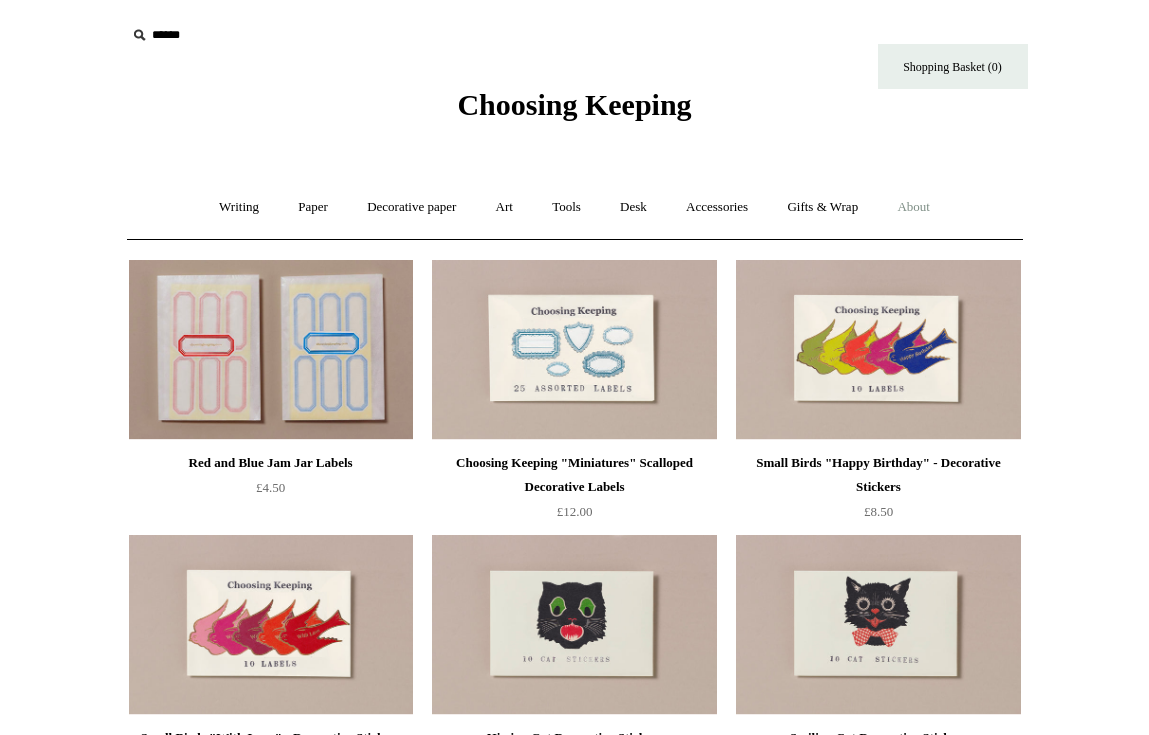 scroll, scrollTop: 0, scrollLeft: 0, axis: both 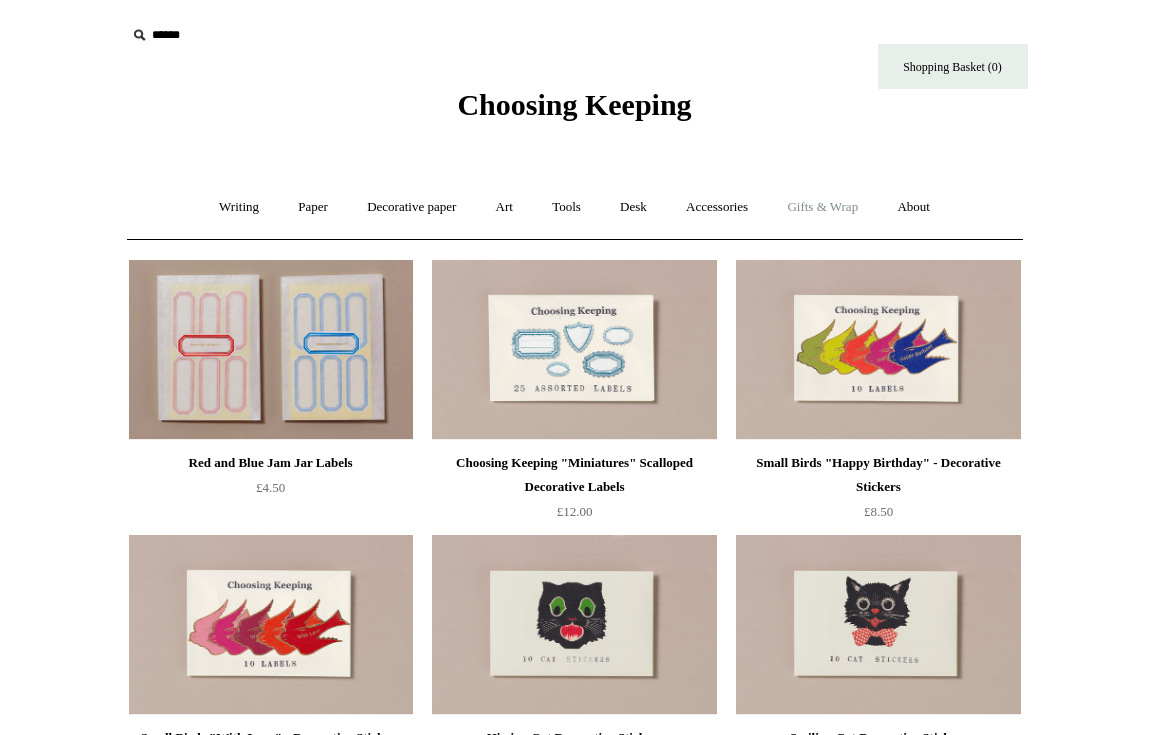 click on "Gifts & Wrap +" at bounding box center (822, 207) 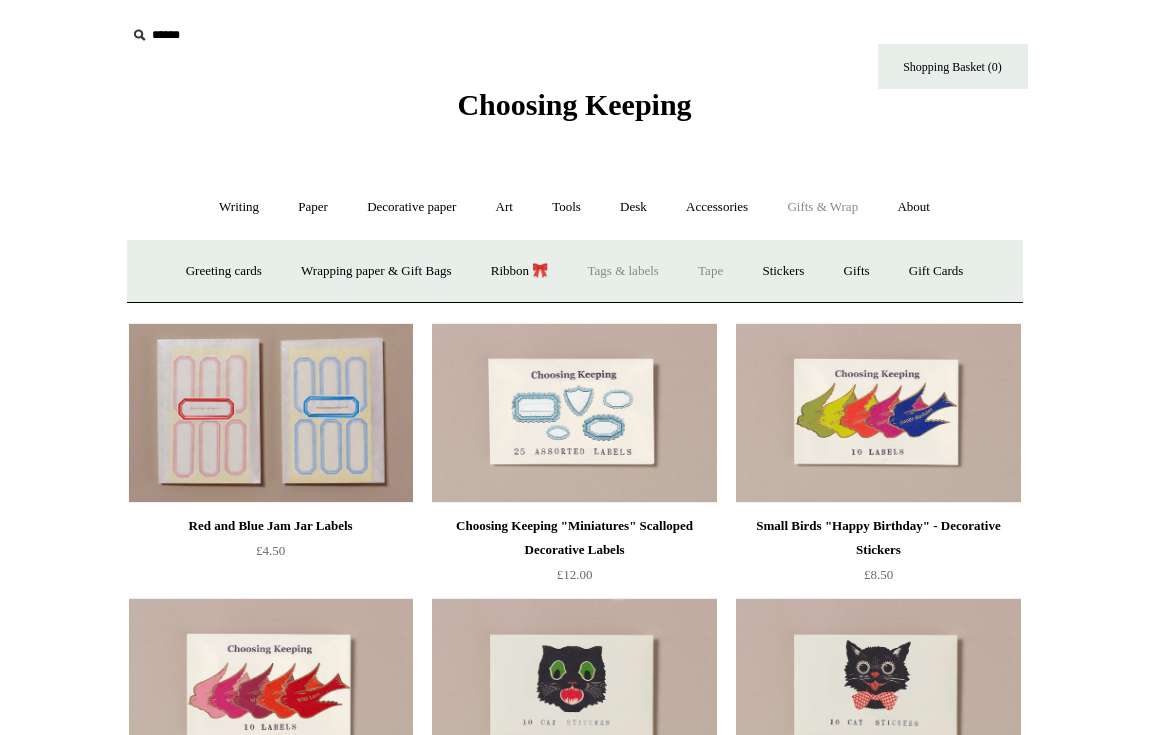 click on "Tape" at bounding box center (710, 271) 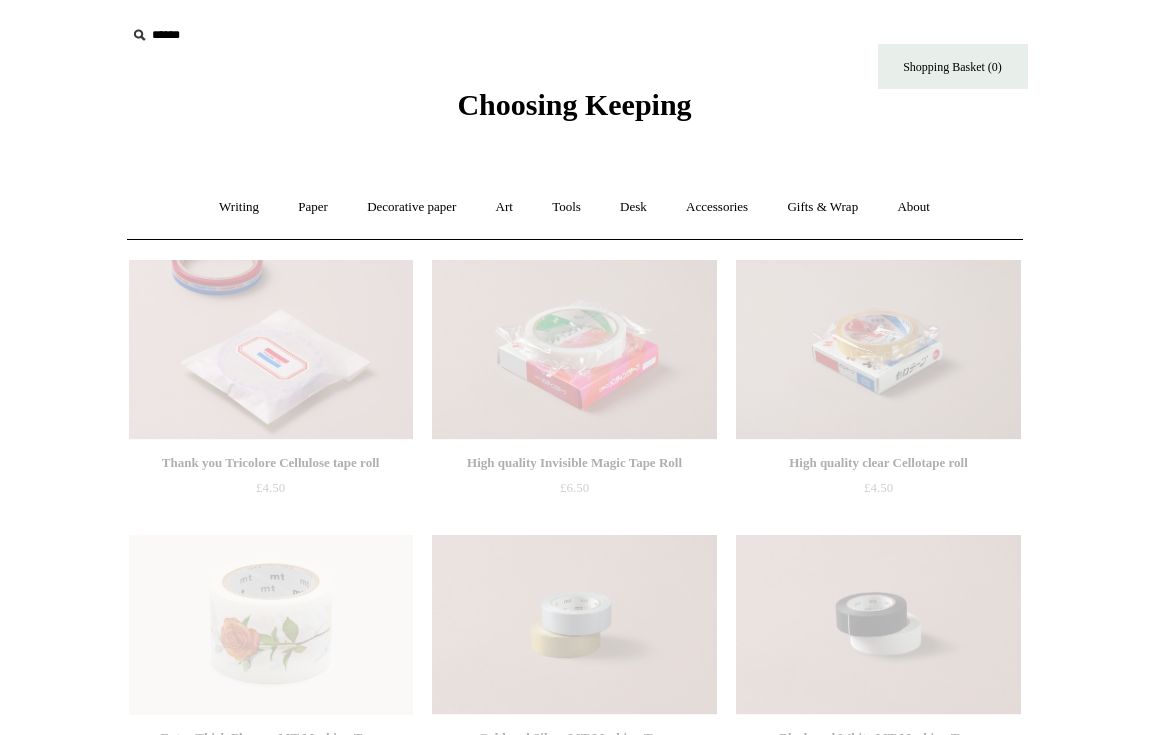 scroll, scrollTop: 0, scrollLeft: 0, axis: both 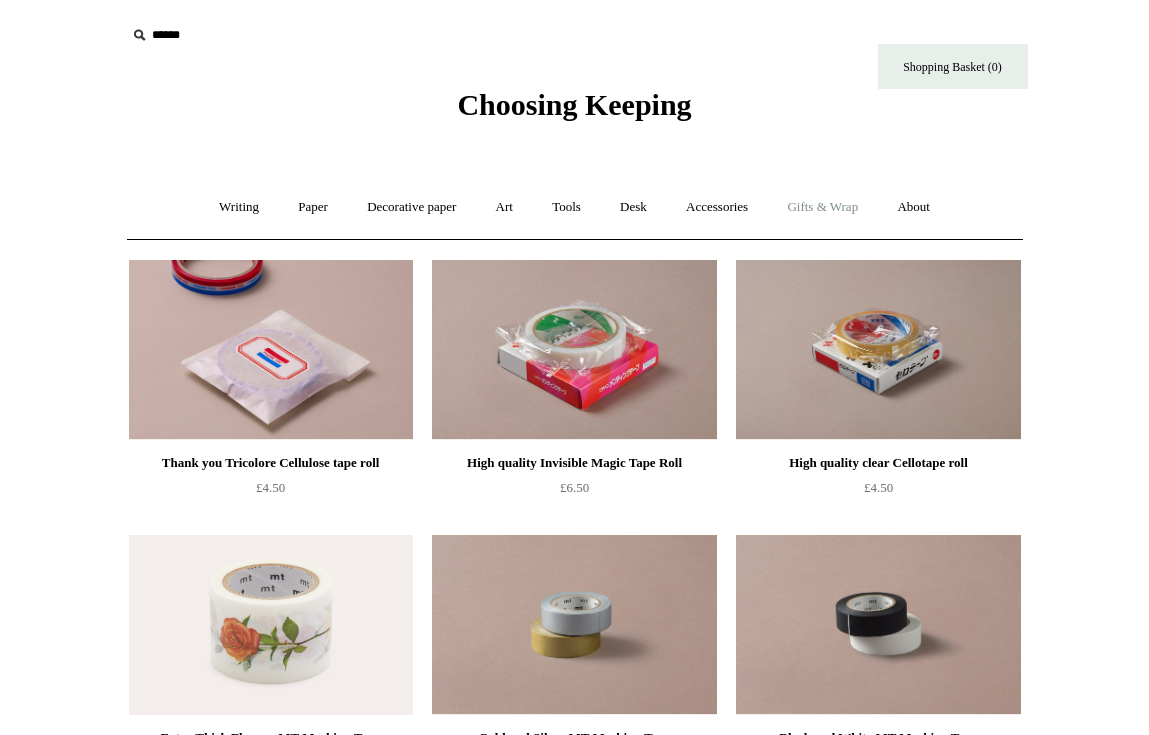 click on "Gifts & Wrap +" at bounding box center [822, 207] 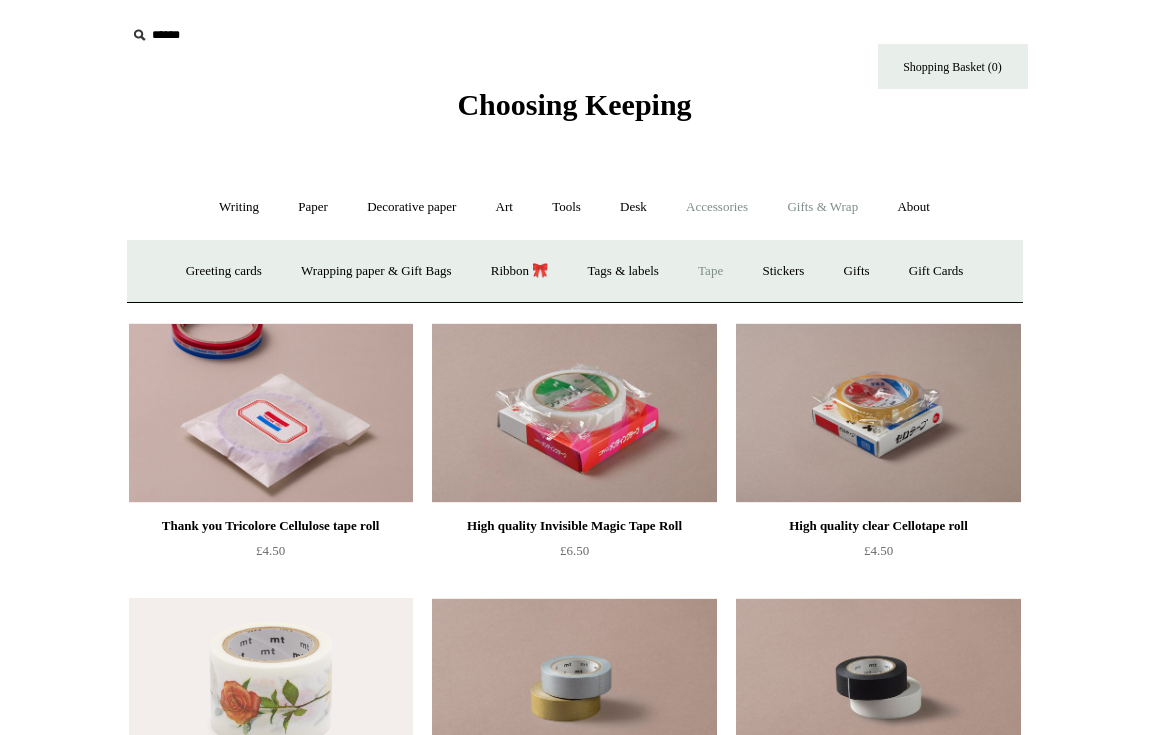 click on "Accessories +" at bounding box center (717, 207) 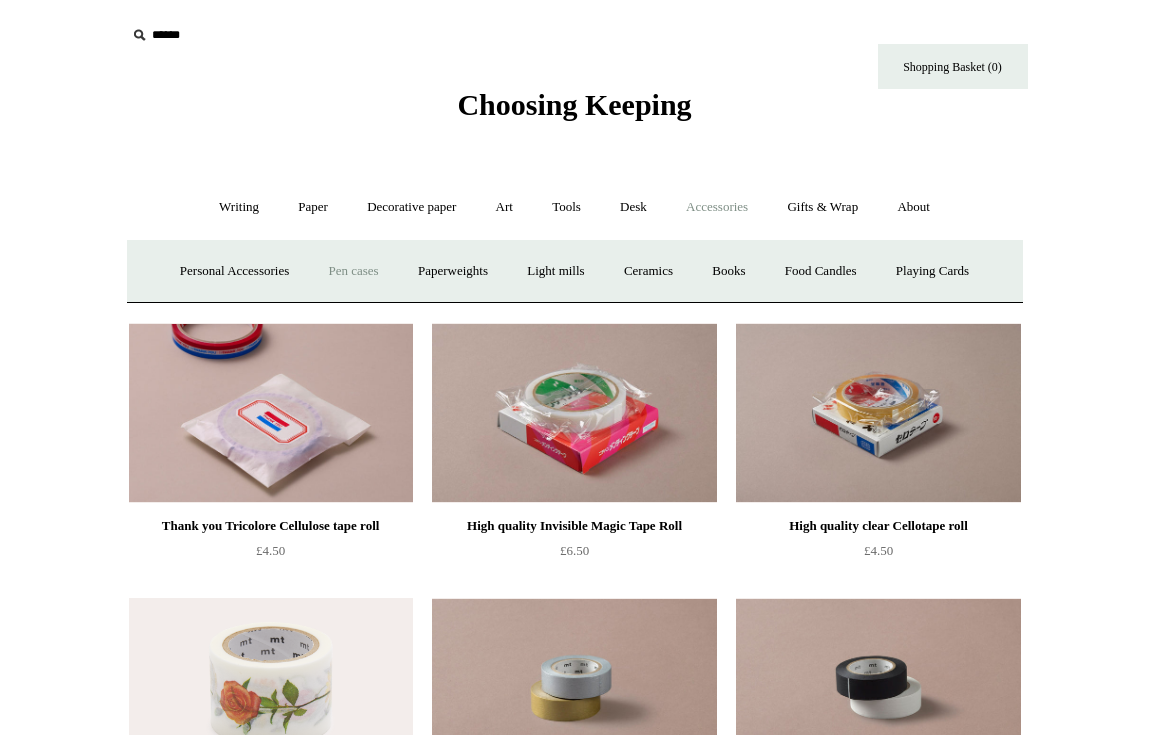 click on "Pen cases" at bounding box center (353, 271) 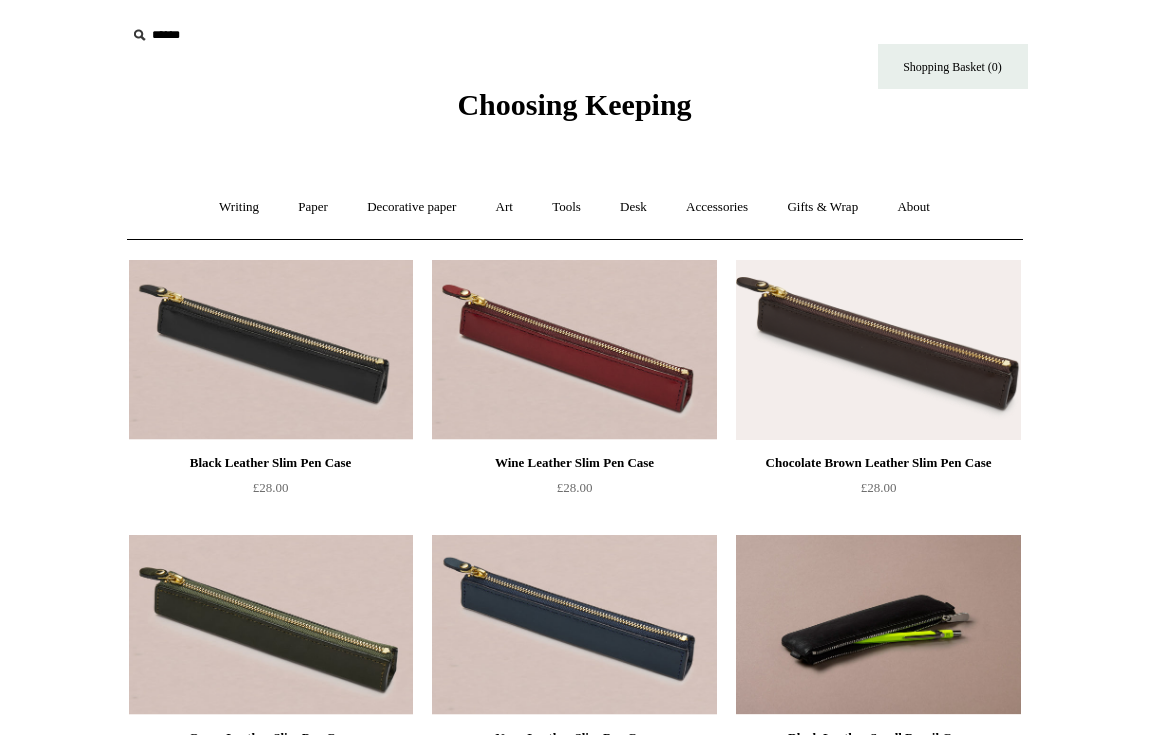 scroll, scrollTop: 0, scrollLeft: 0, axis: both 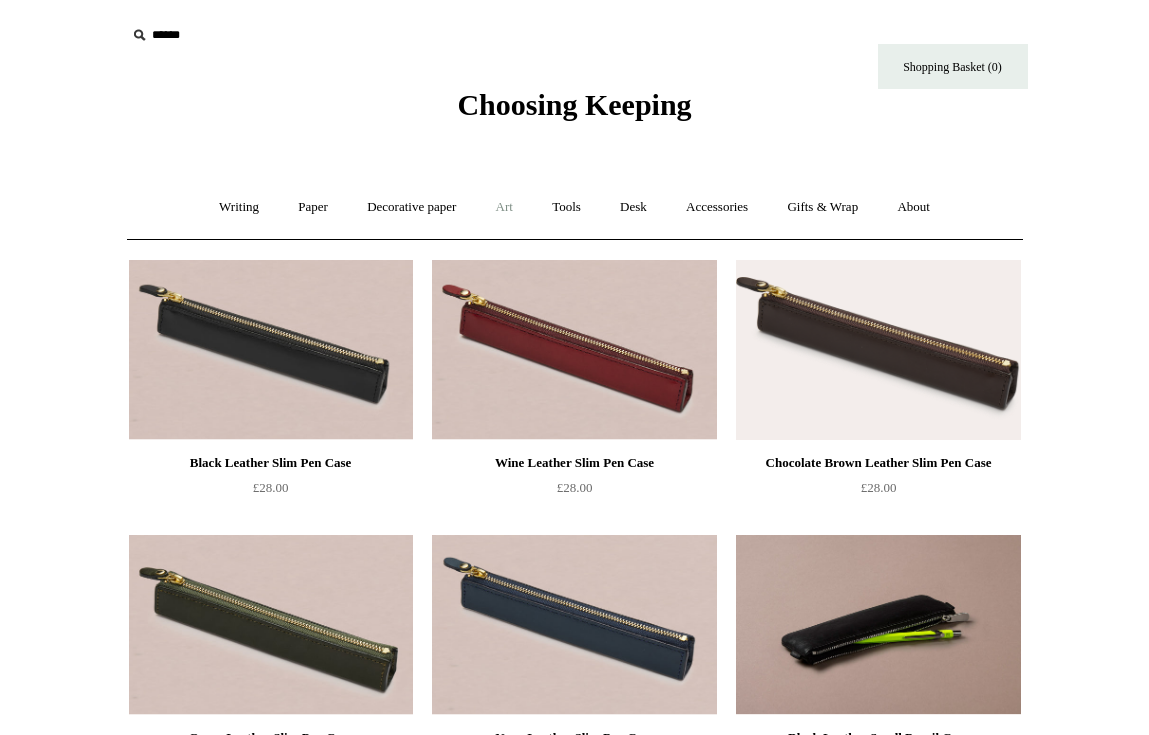 click on "Art +" at bounding box center (504, 207) 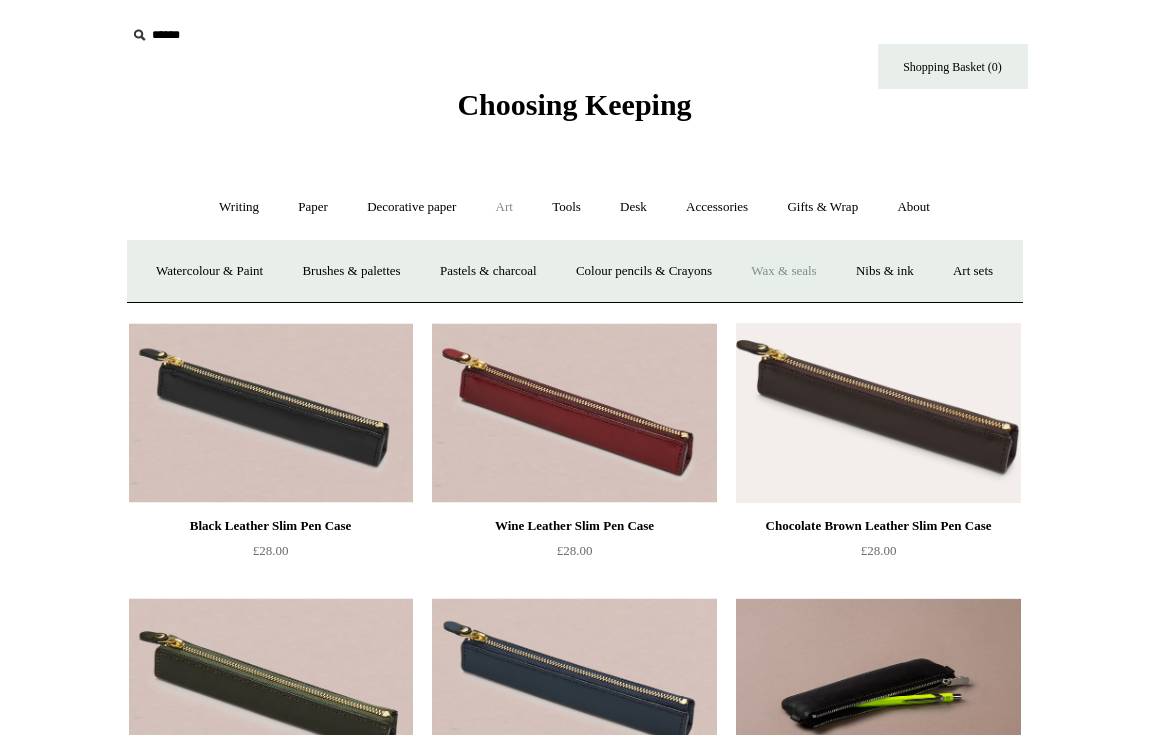 click on "Wax & seals" at bounding box center [783, 271] 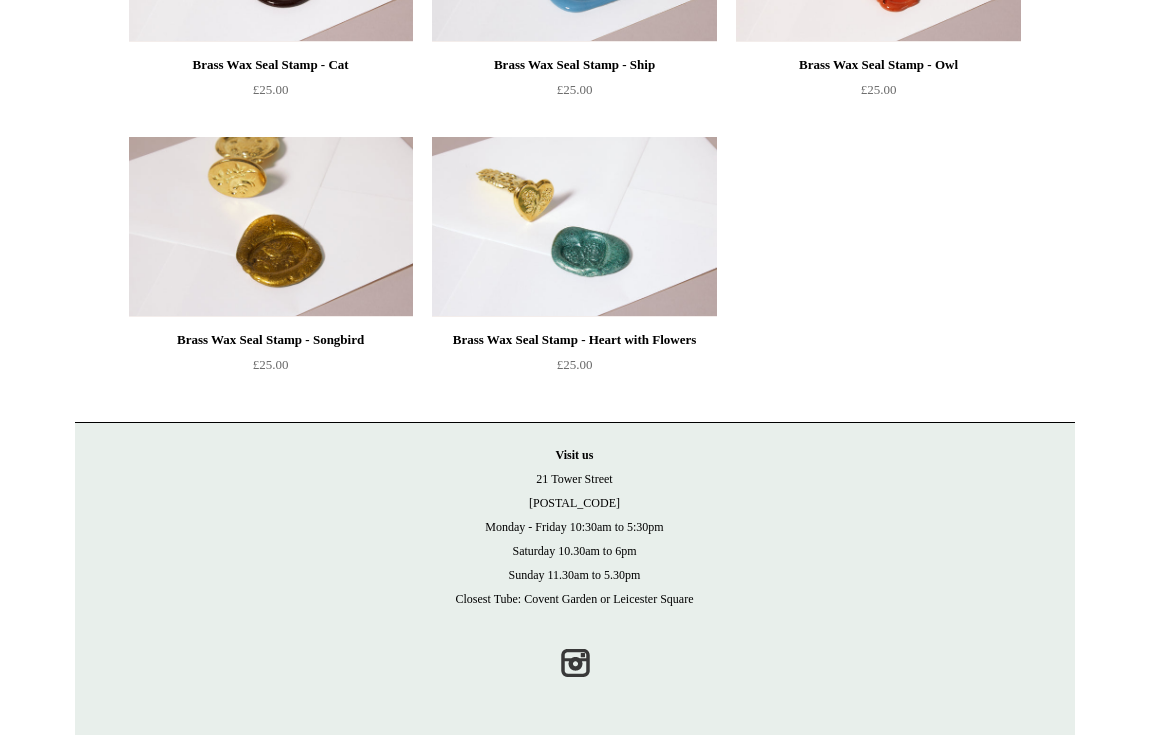 scroll, scrollTop: 1772, scrollLeft: 0, axis: vertical 